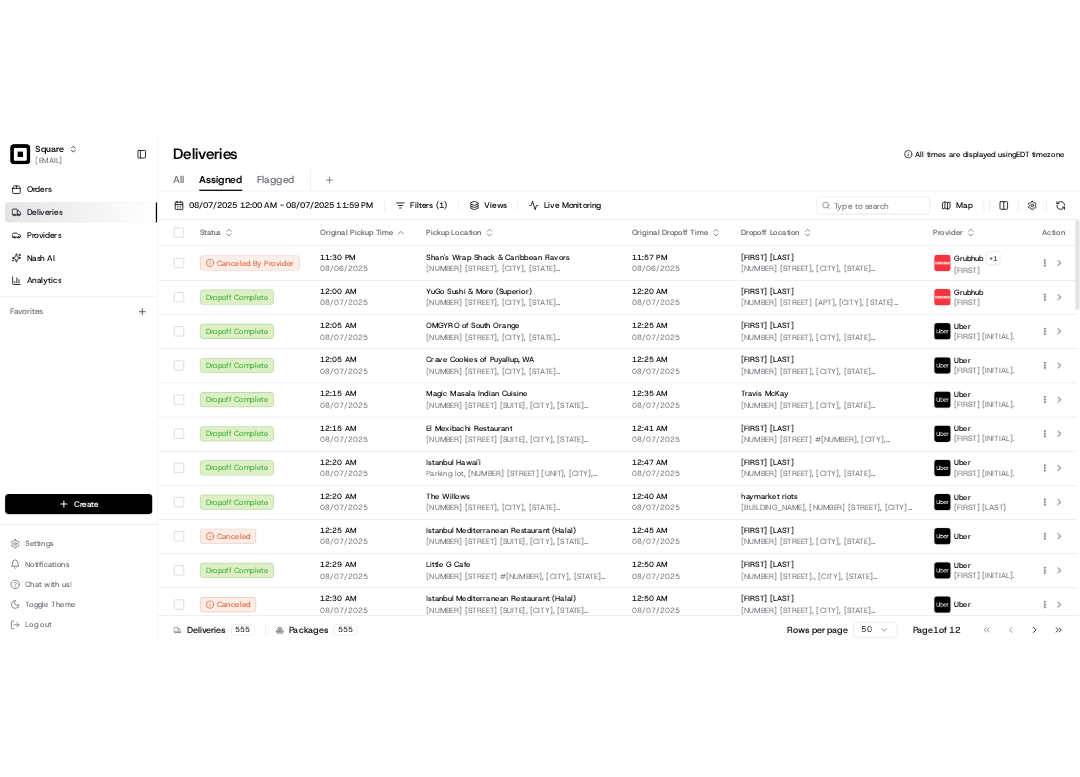 scroll, scrollTop: 0, scrollLeft: 0, axis: both 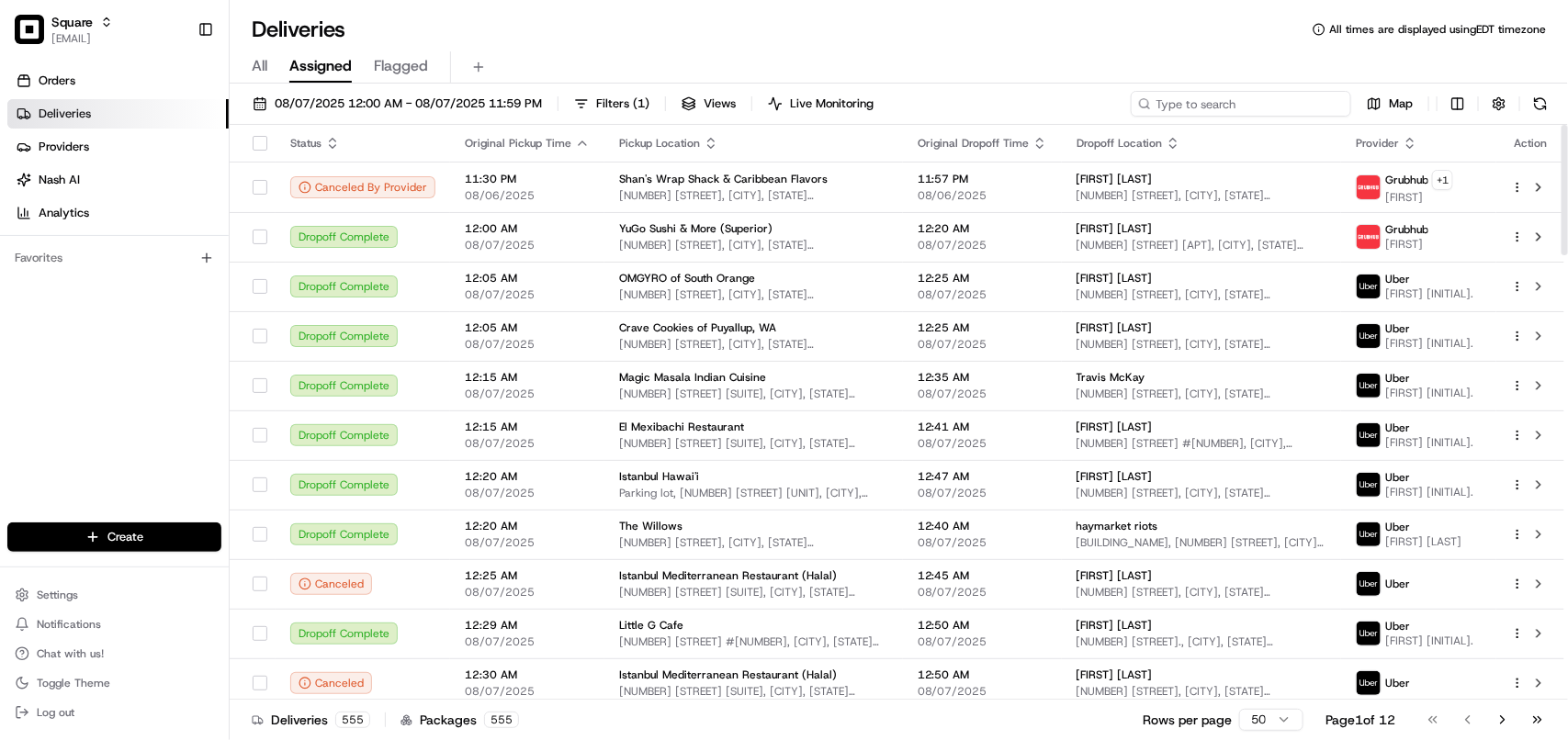 click at bounding box center (1241, 104) 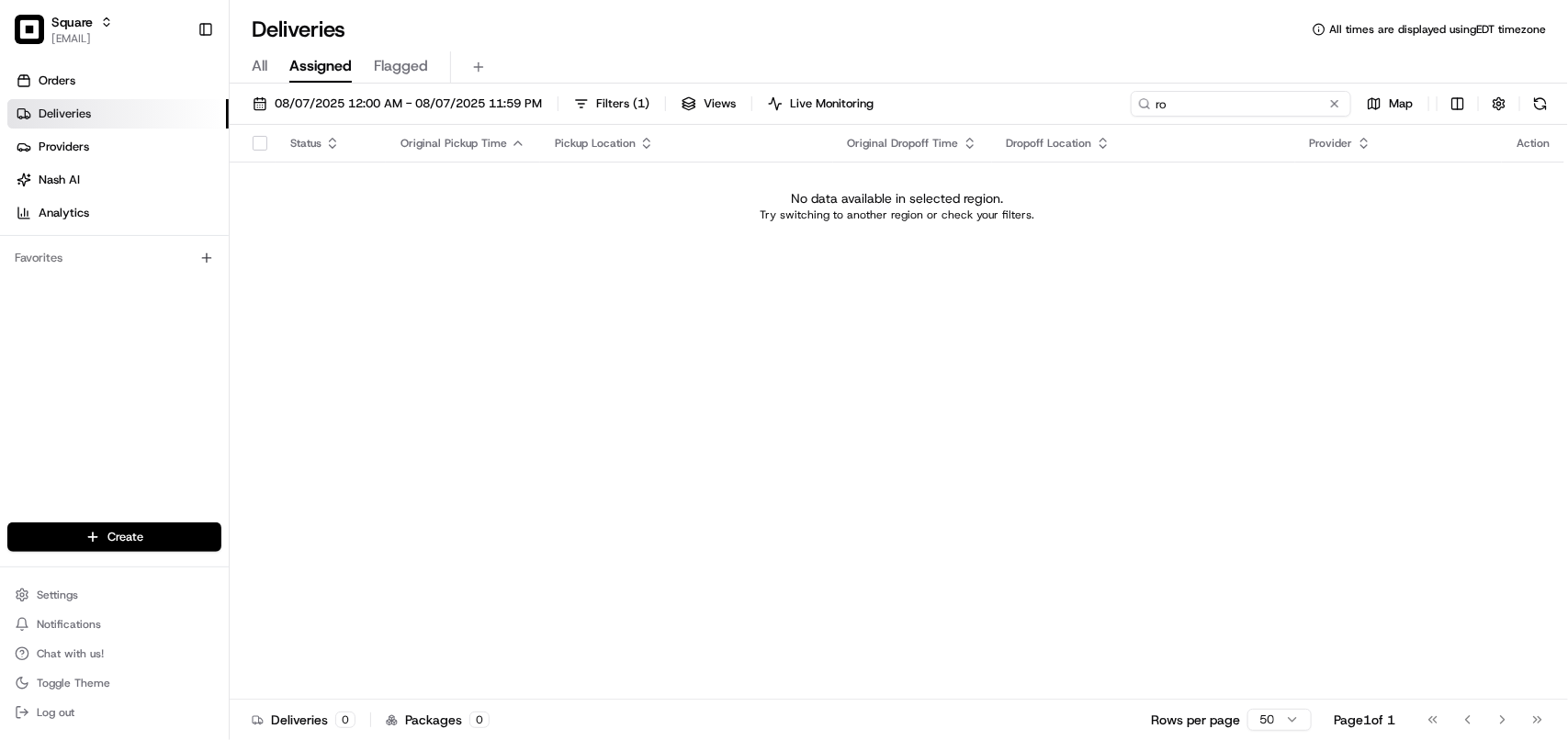 type on "r" 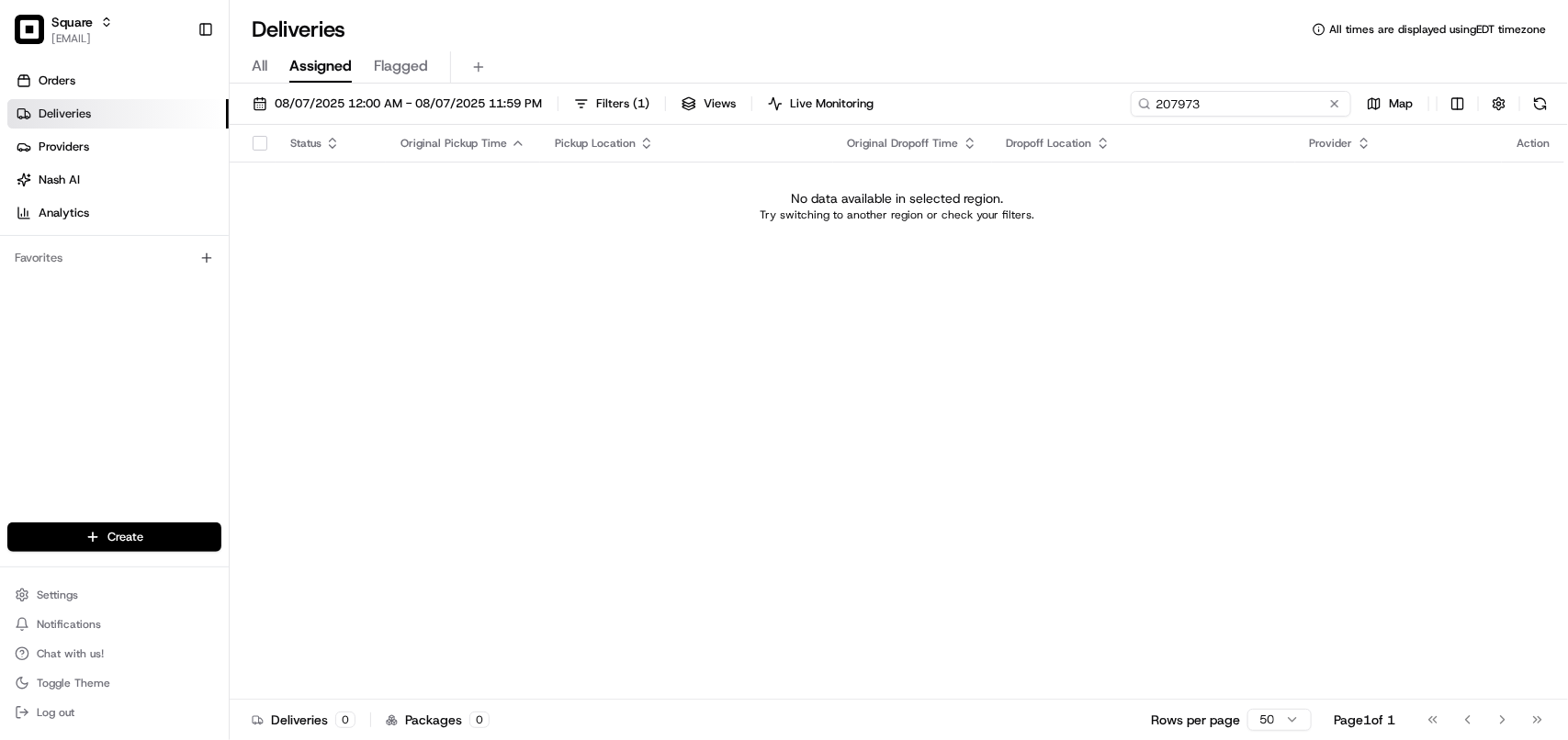 click on "207973" at bounding box center [1241, 104] 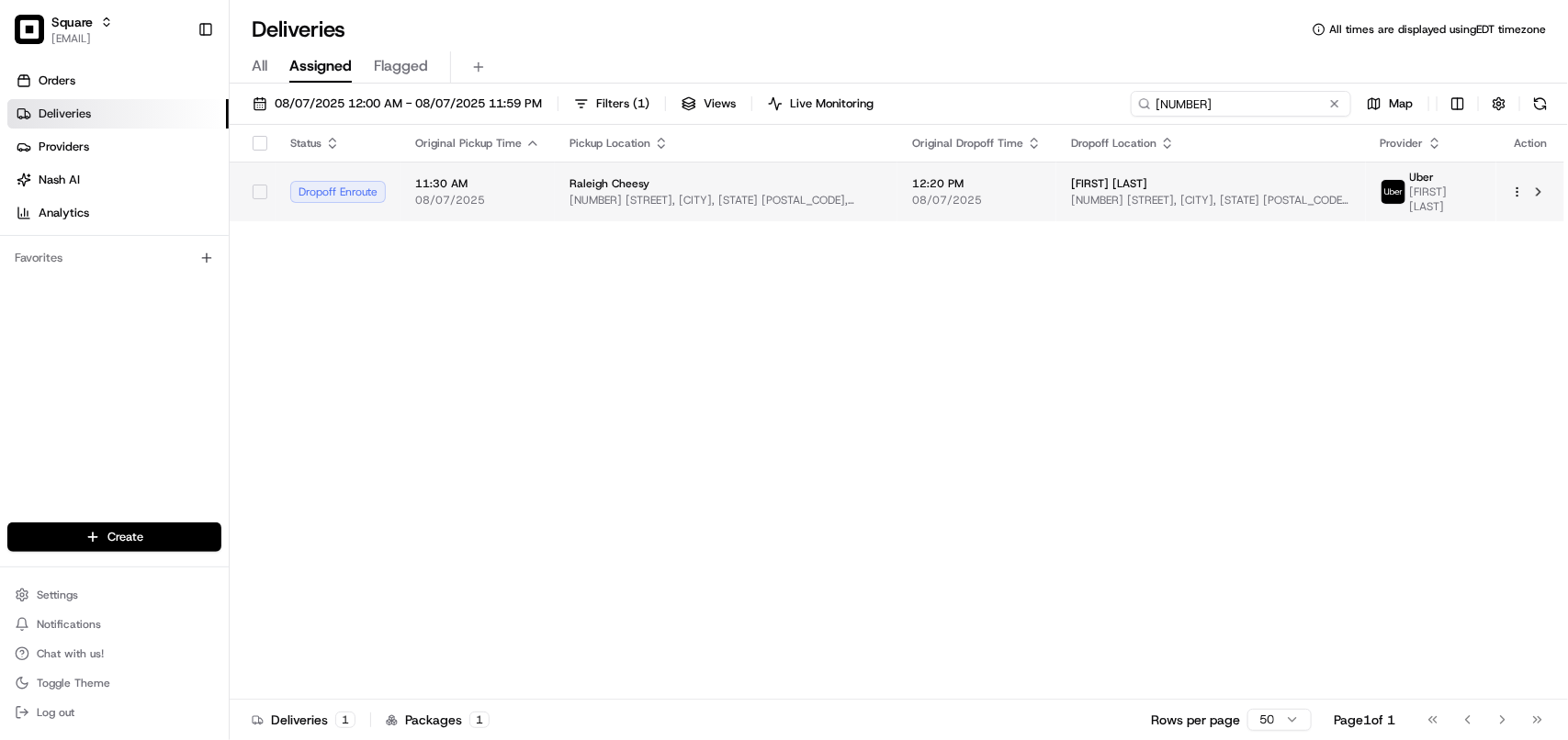 type on "2507973" 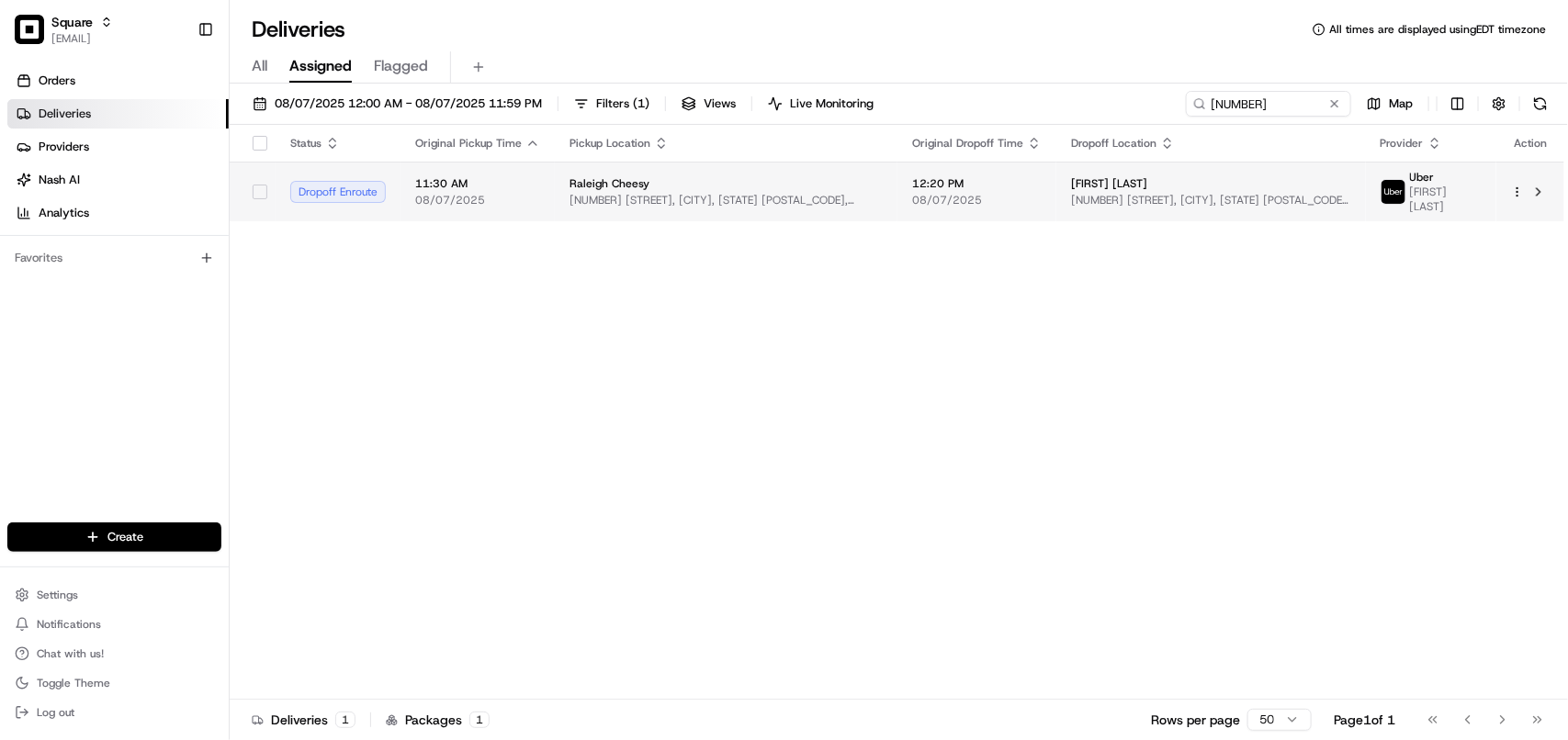 click on "Alycia Thompson 3717 Willow Stone Ln, Wake Forest, NC 27587, USA" at bounding box center (1211, 191) 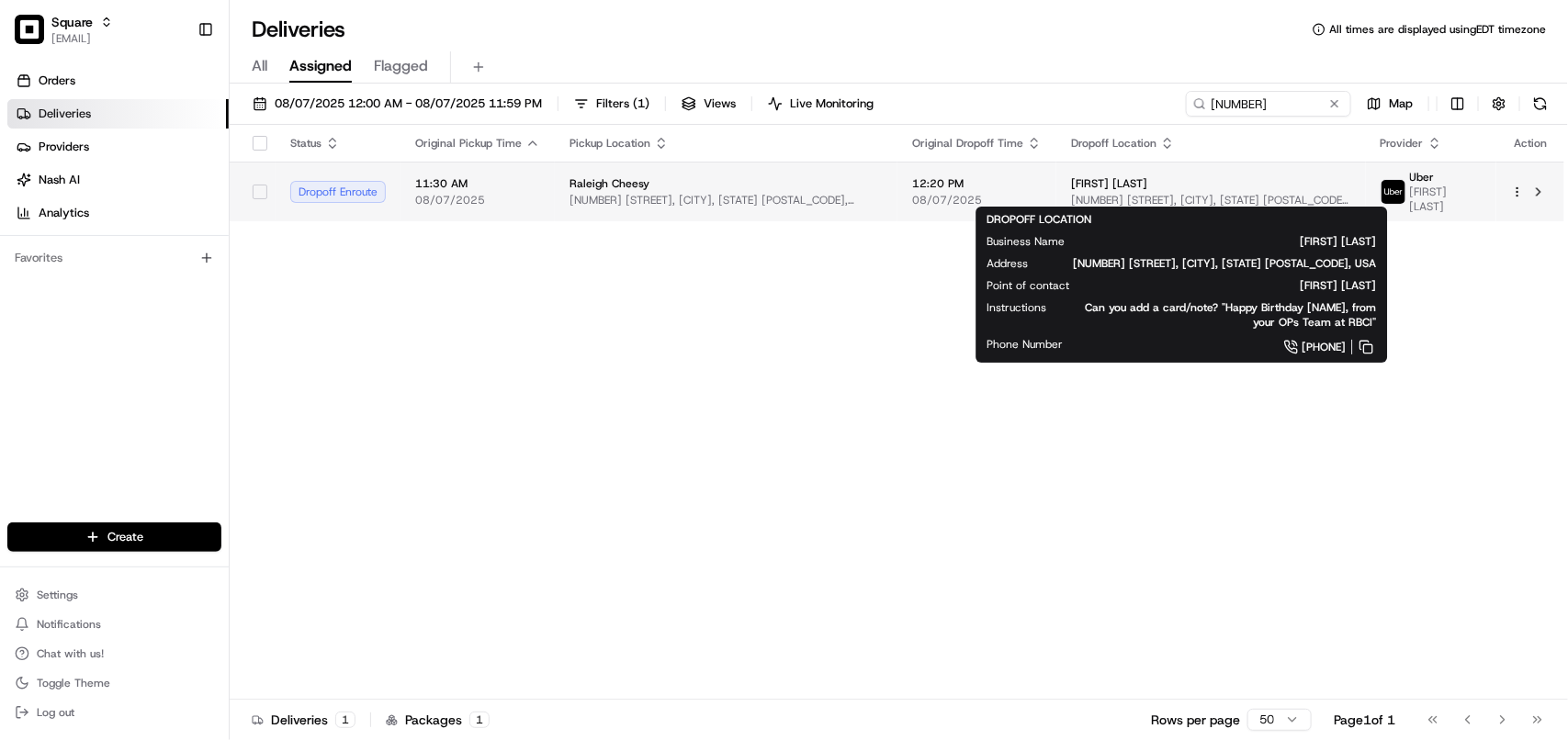 click on "3717 Willow Stone Ln, Wake Forest, NC 27587, USA" at bounding box center (1211, 200) 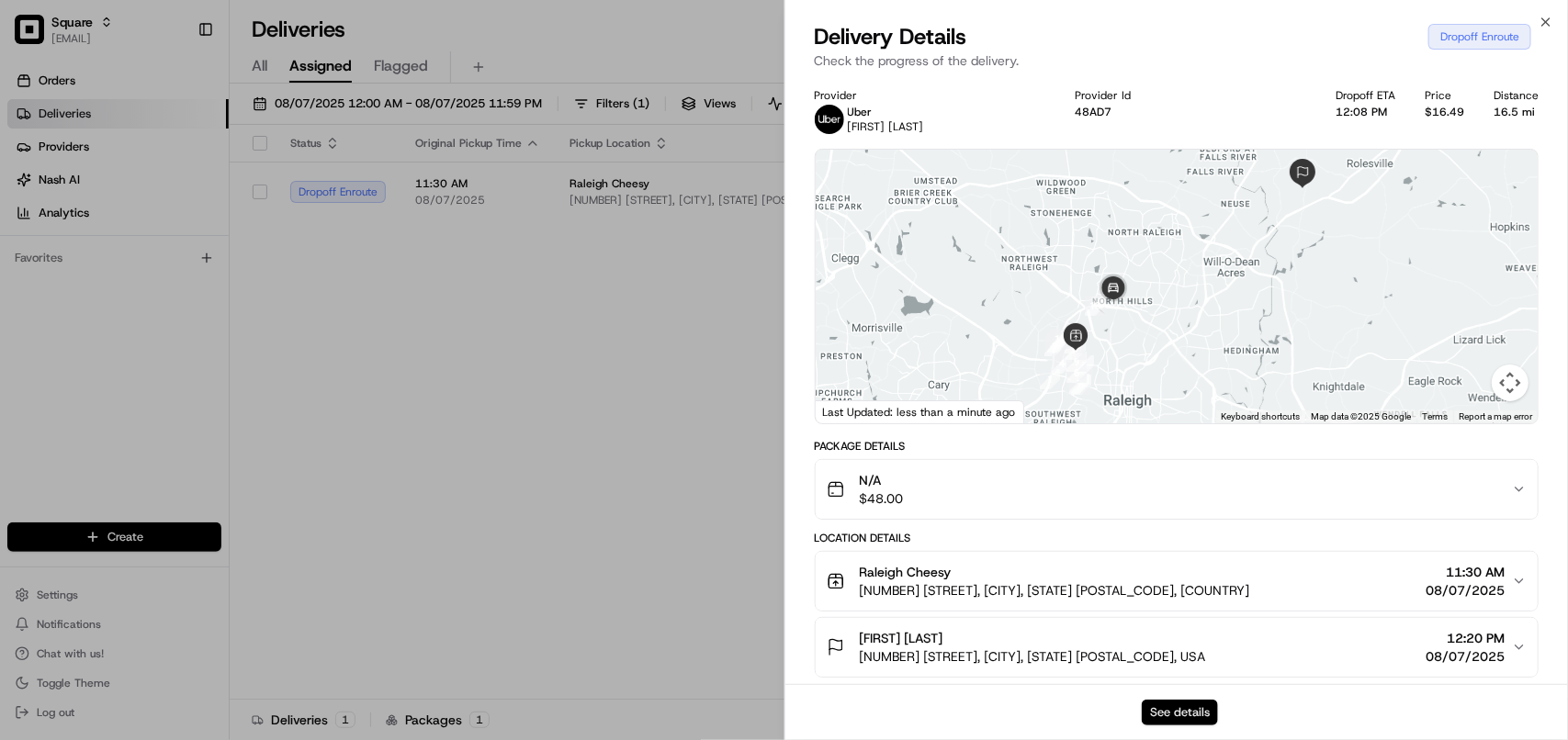 click on "See details" at bounding box center (1179, 712) 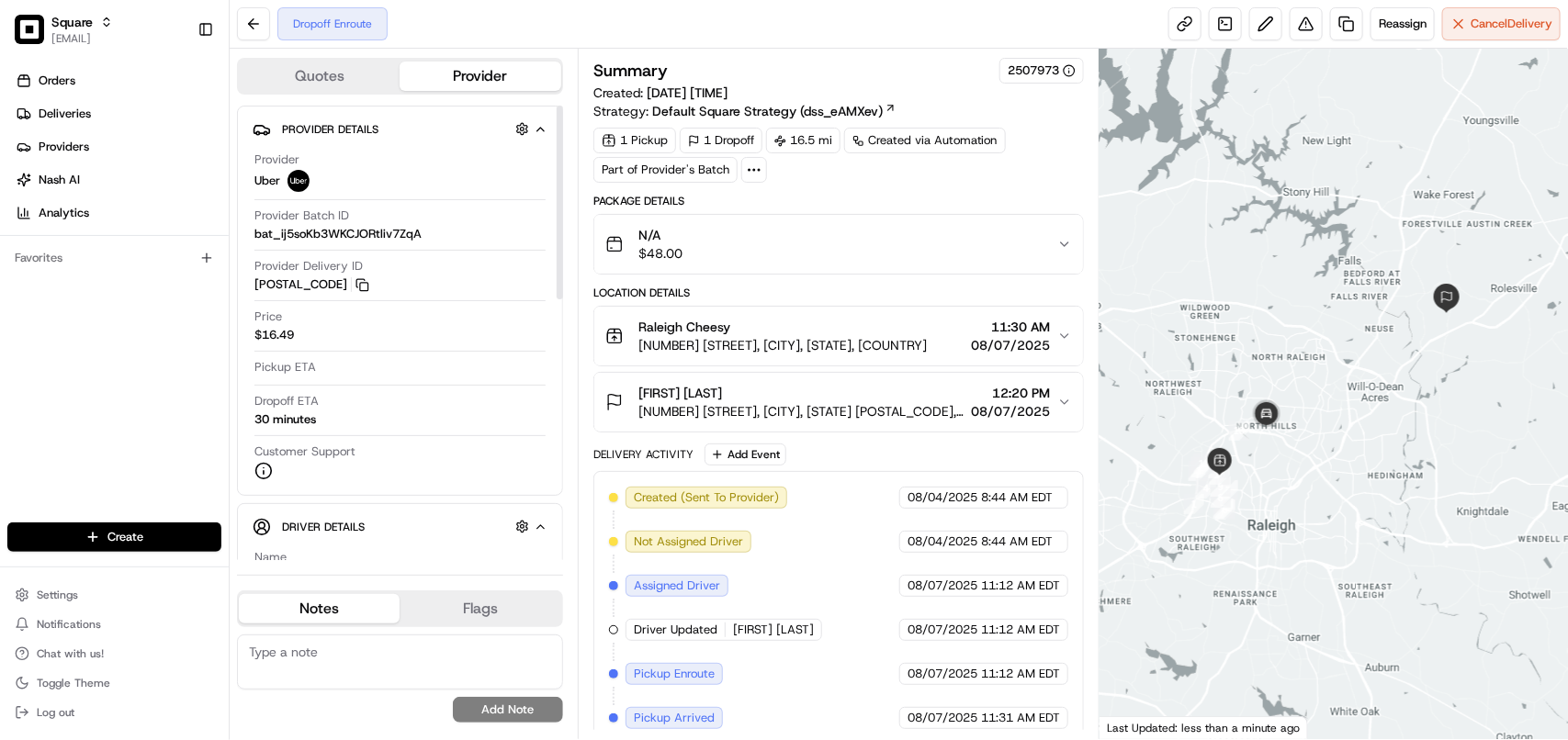 scroll, scrollTop: 0, scrollLeft: 0, axis: both 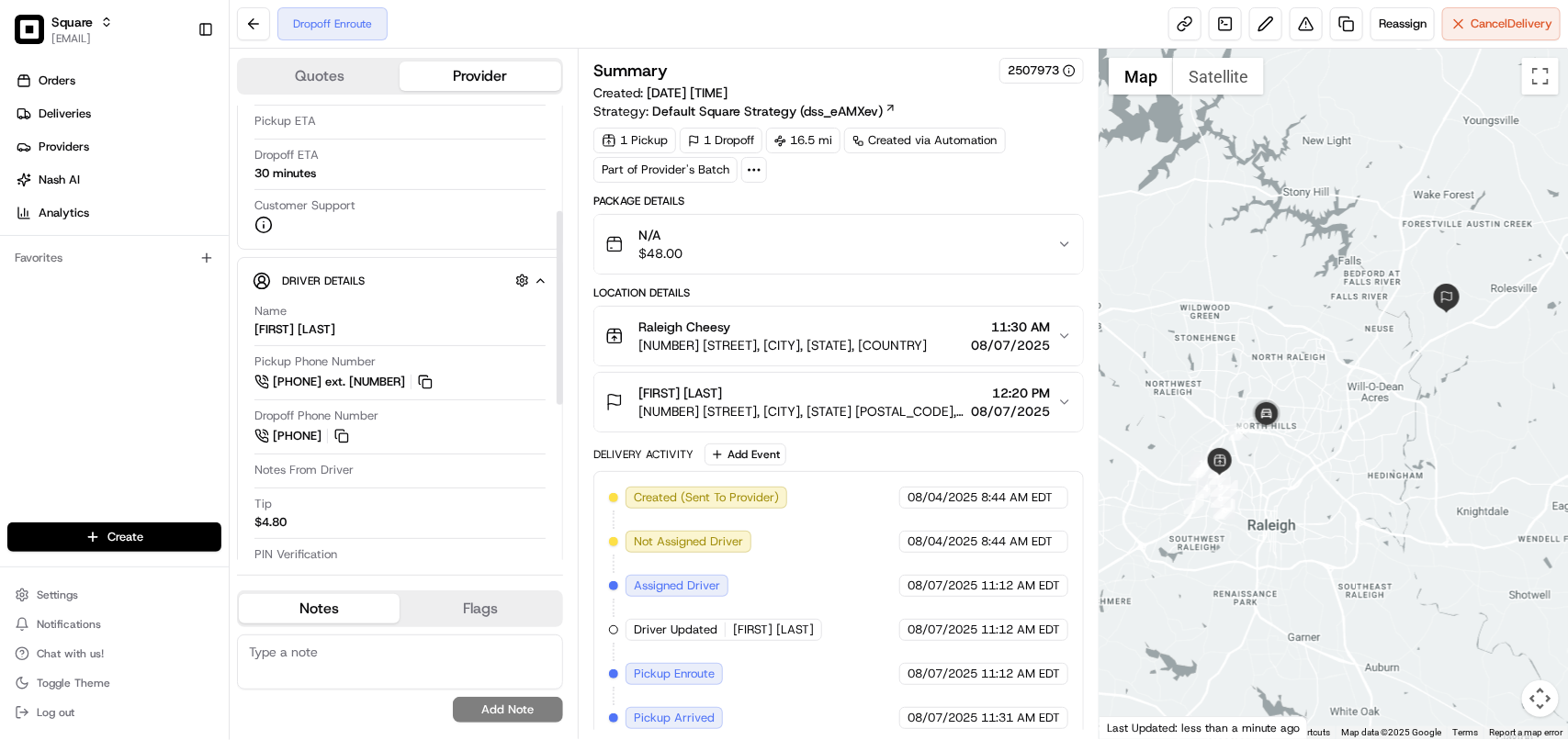 drag, startPoint x: 556, startPoint y: 260, endPoint x: 554, endPoint y: 365, distance: 105.01905 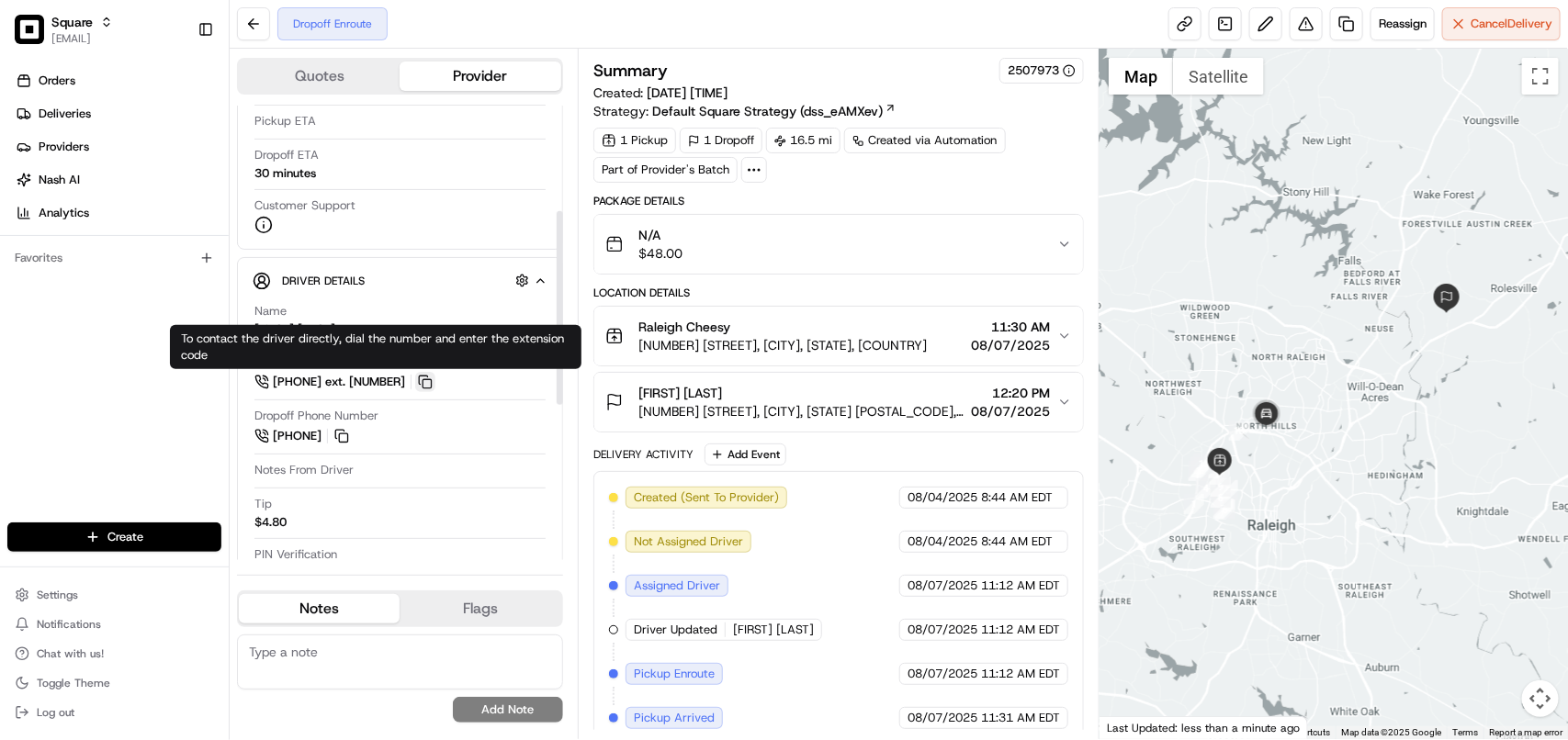 click at bounding box center [425, 382] 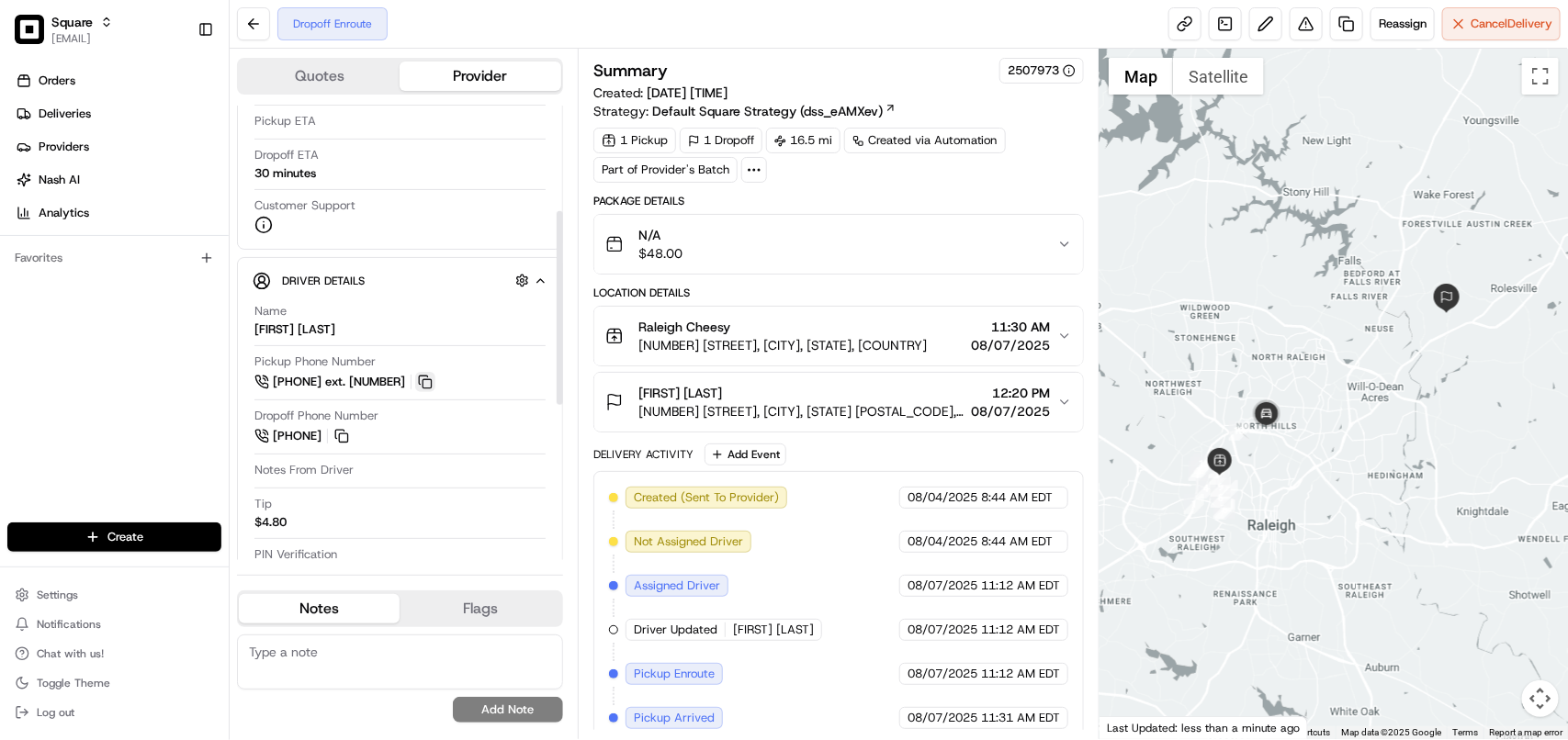 click at bounding box center (425, 382) 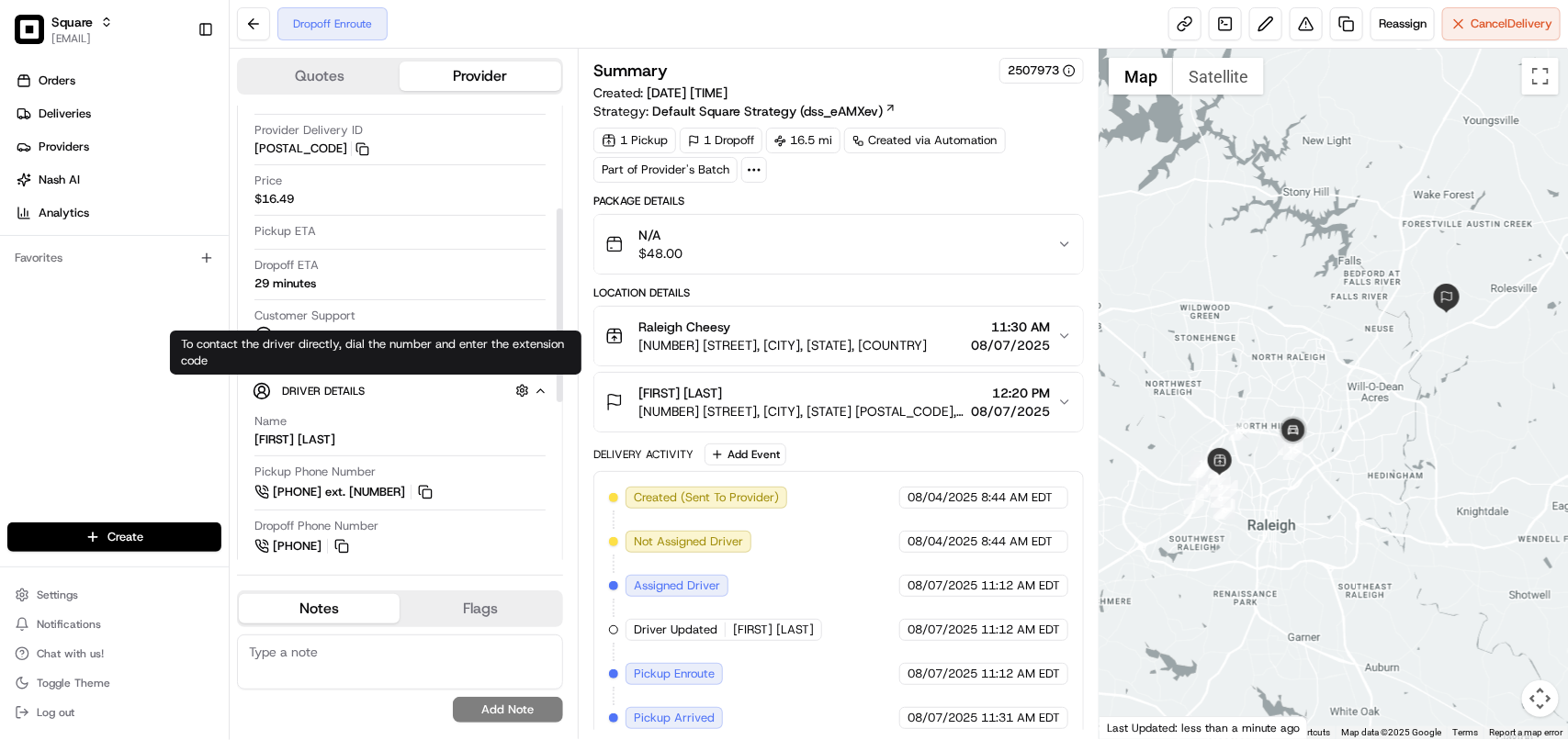 scroll, scrollTop: 0, scrollLeft: 0, axis: both 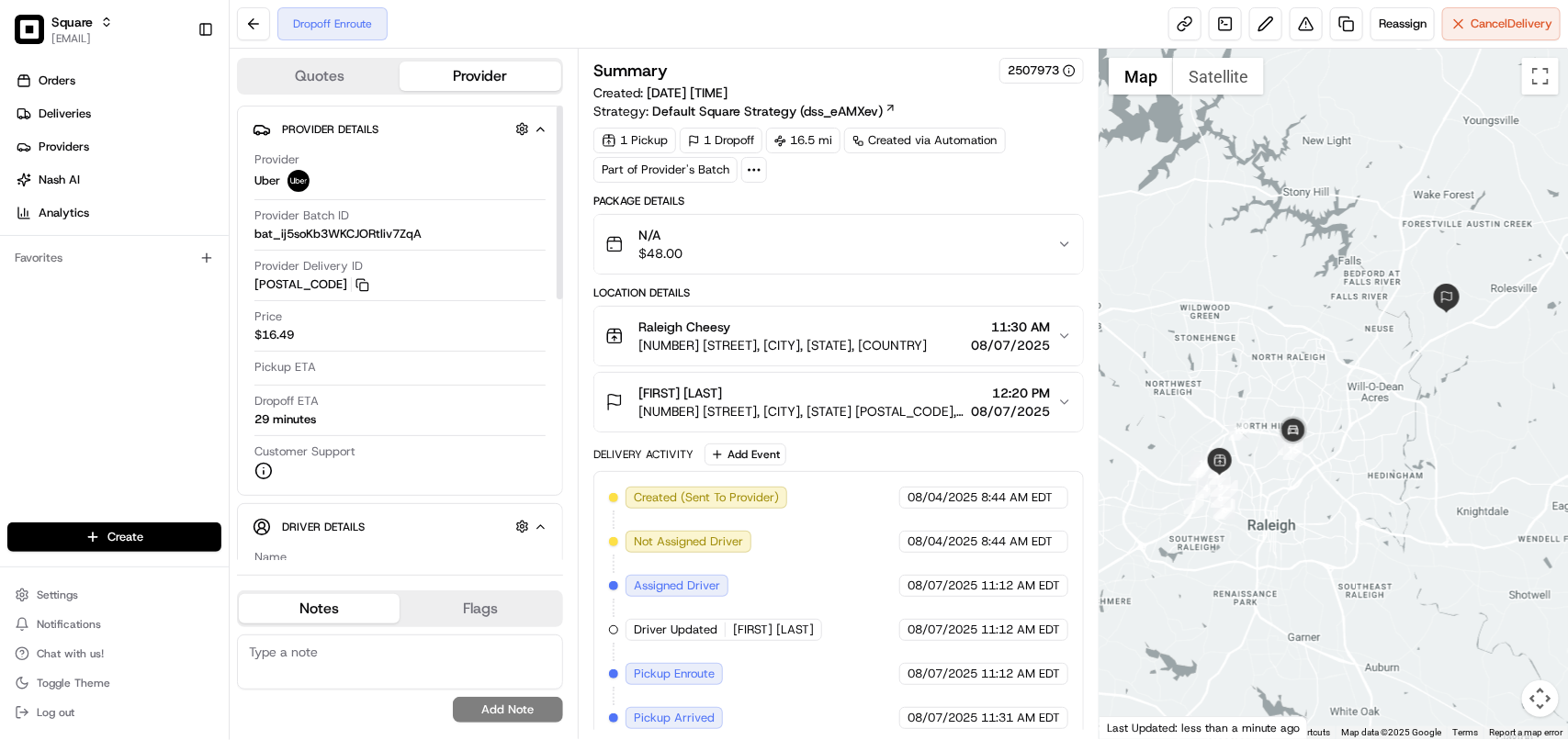 drag, startPoint x: 557, startPoint y: 309, endPoint x: 557, endPoint y: 140, distance: 169 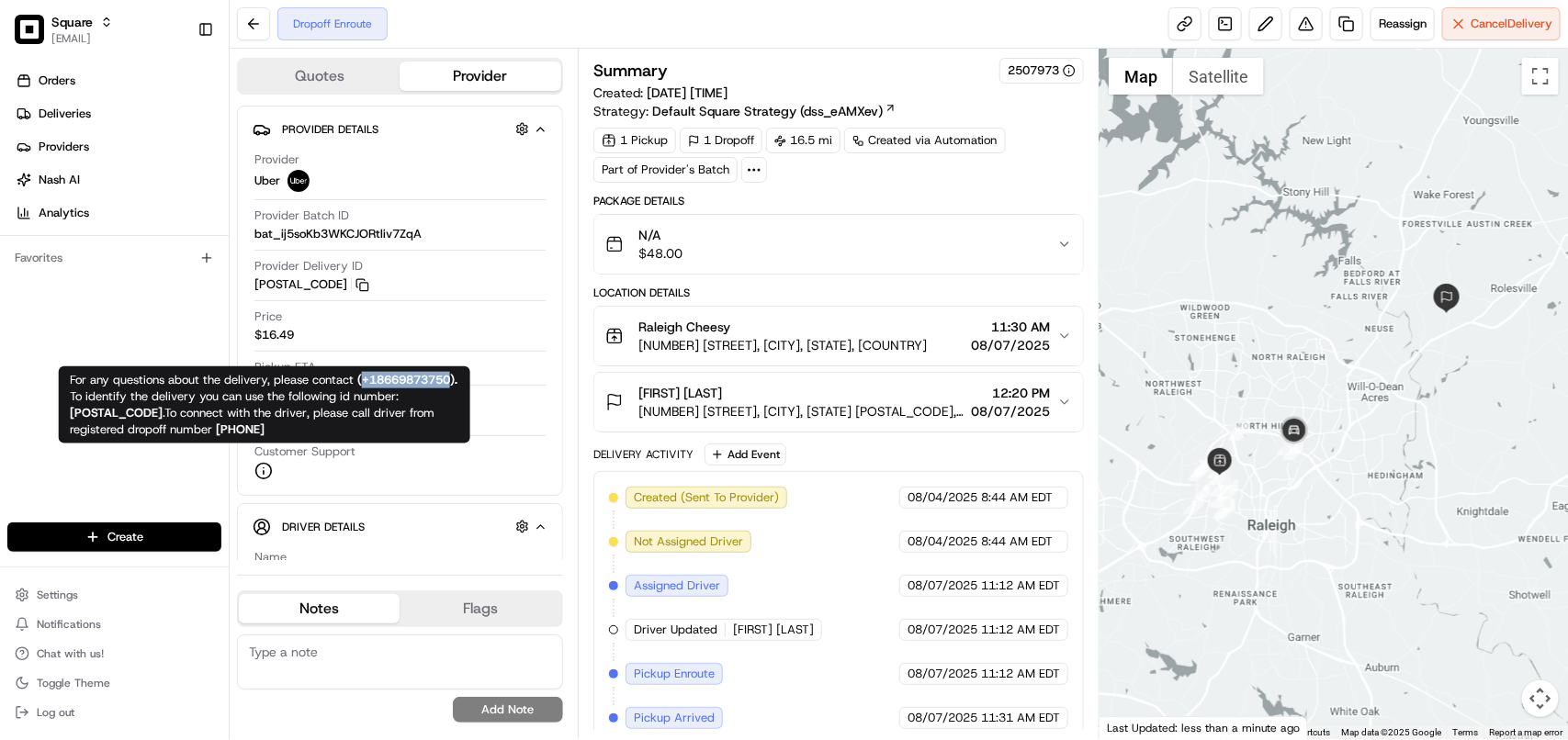 copy on "+18669873750" 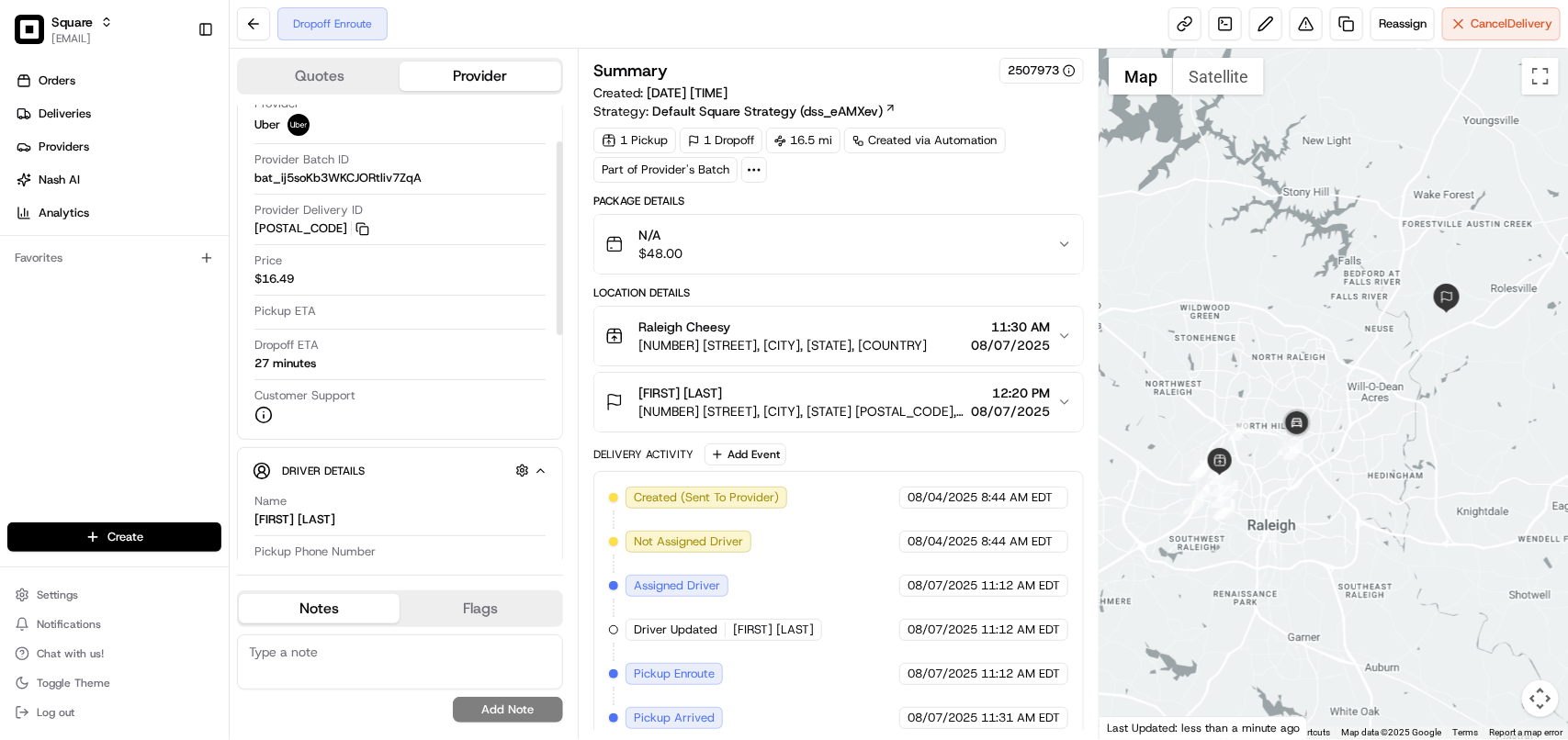 scroll, scrollTop: 0, scrollLeft: 0, axis: both 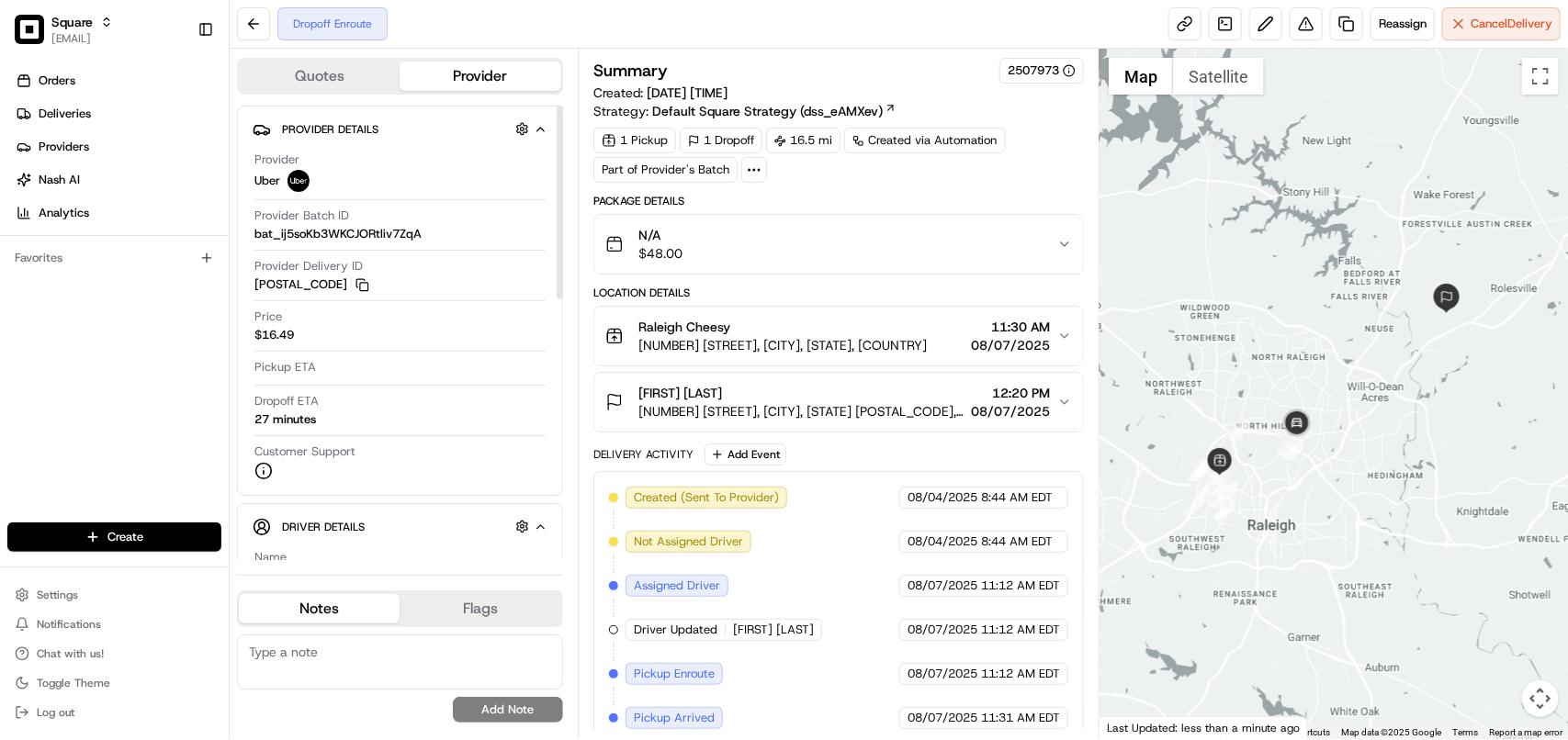 drag, startPoint x: 558, startPoint y: 290, endPoint x: 560, endPoint y: 253, distance: 37.05401 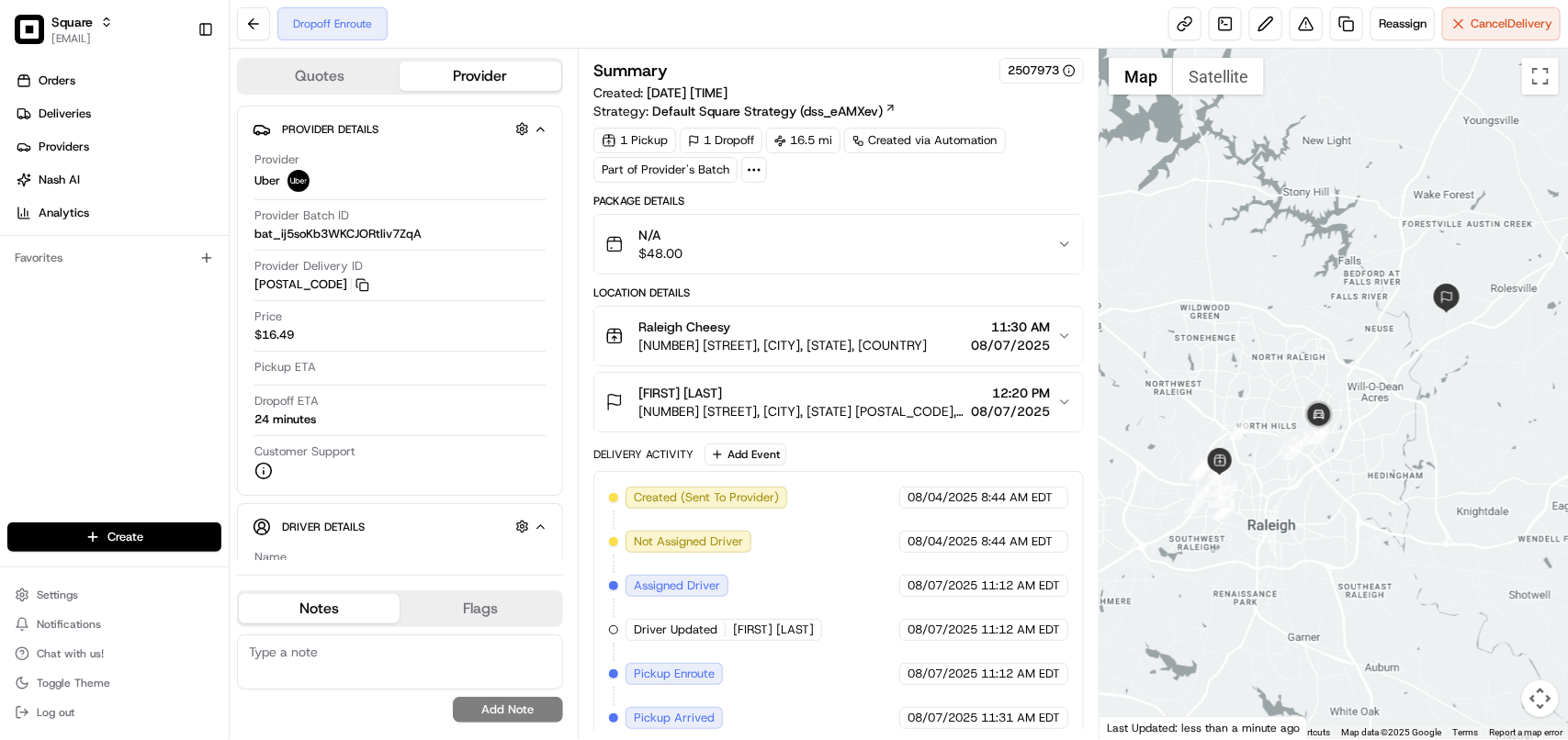 click on "Raleigh Cheesy 3075 Medlin Dr, Raleigh, NC 27607, USA 11:30 AM 08/07/2025" at bounding box center (839, 336) 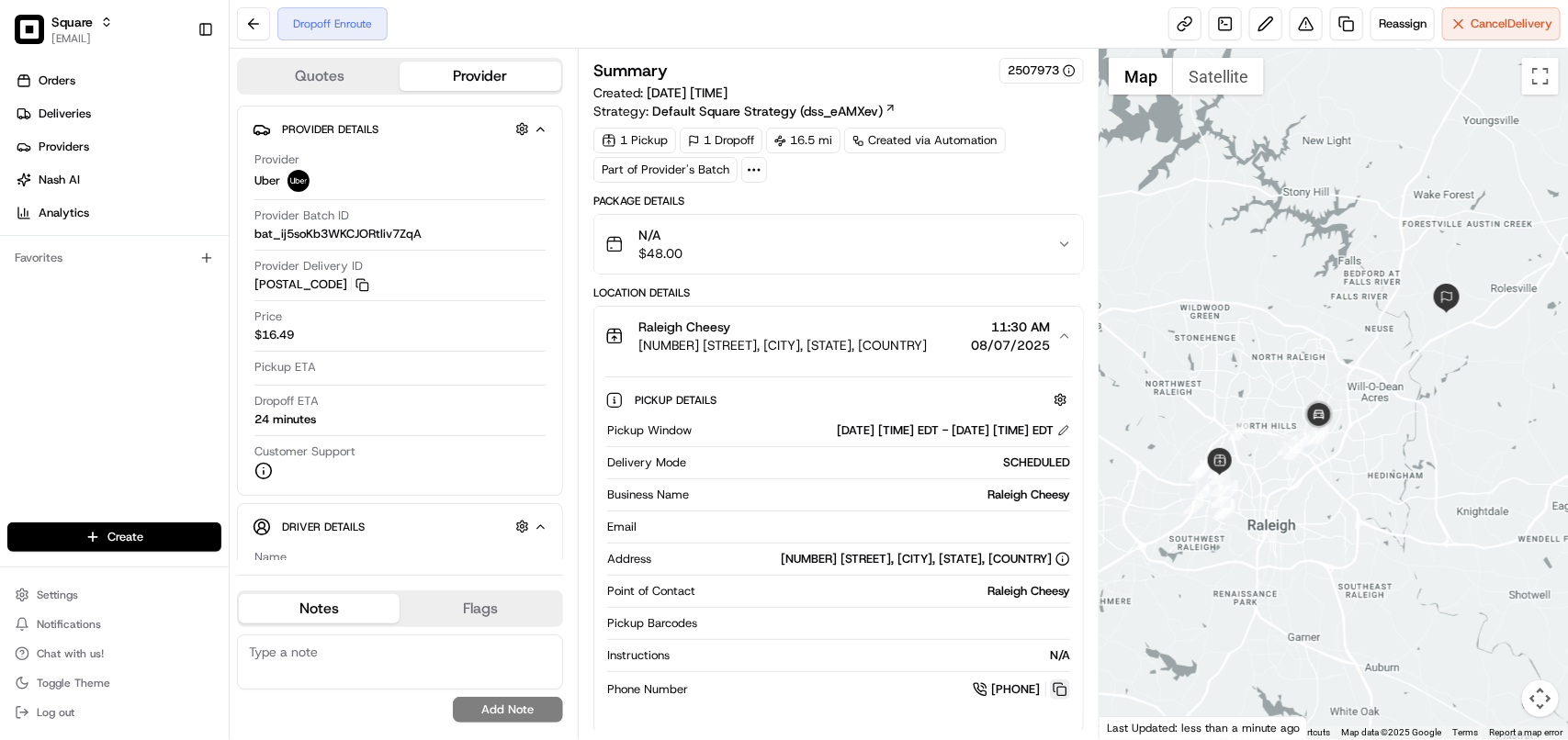 click at bounding box center [1060, 690] 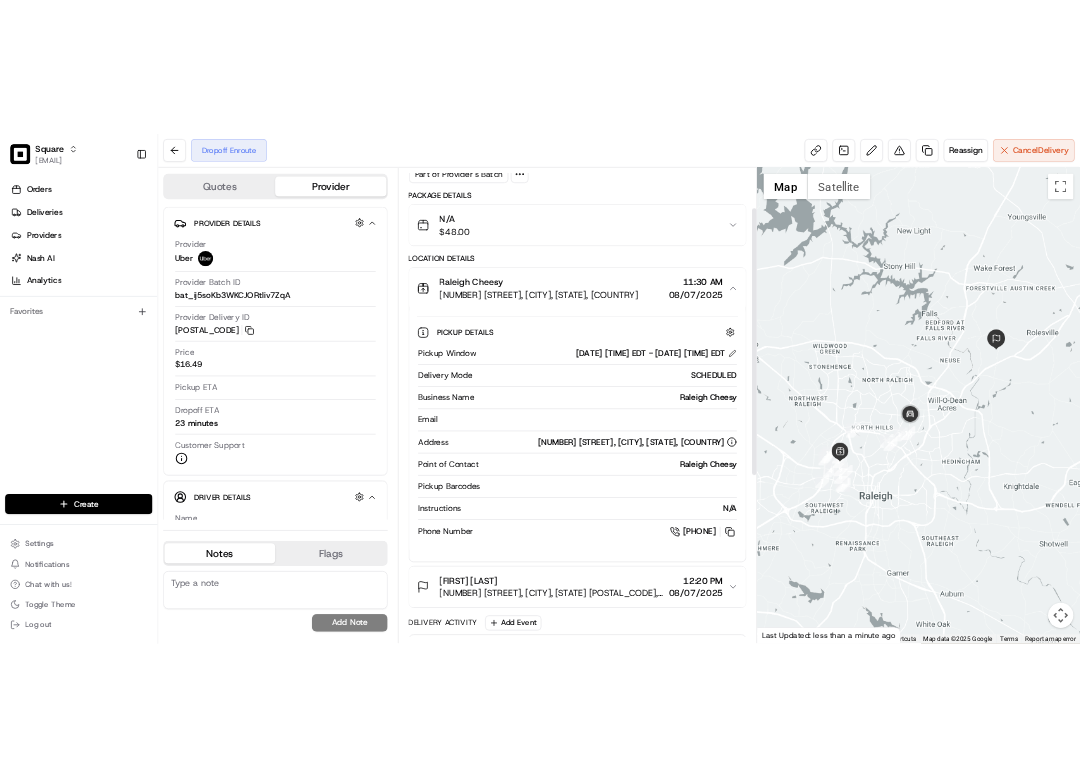 scroll, scrollTop: 125, scrollLeft: 0, axis: vertical 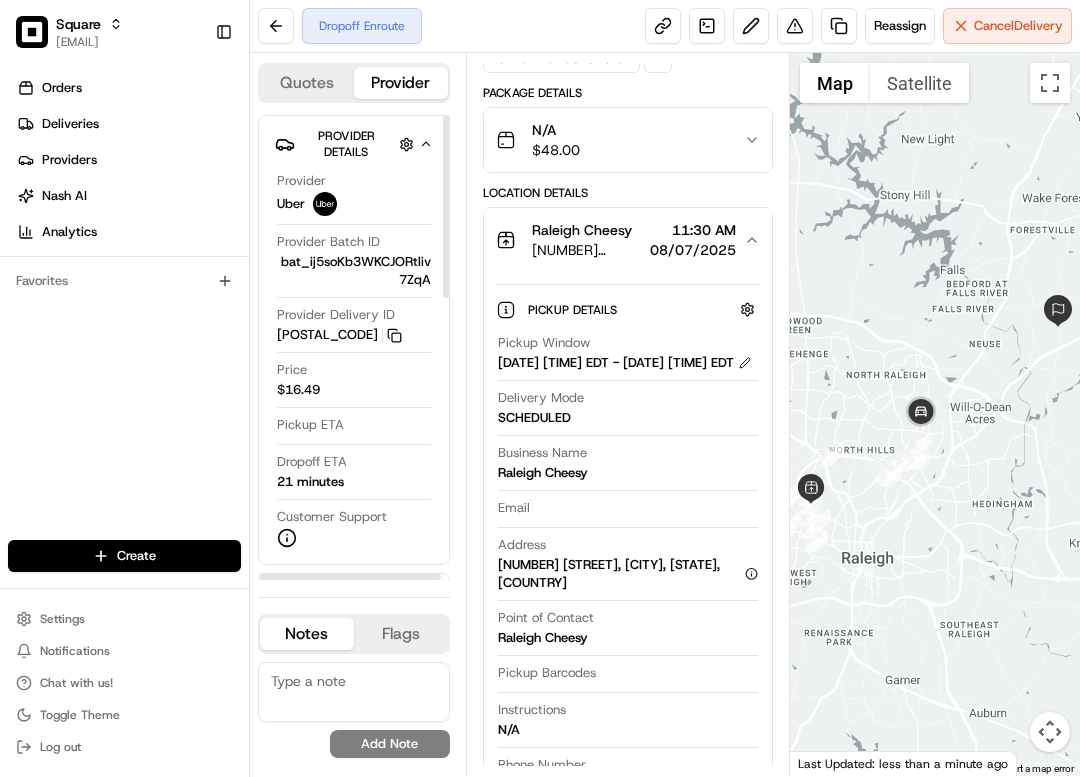 click at bounding box center (354, 692) 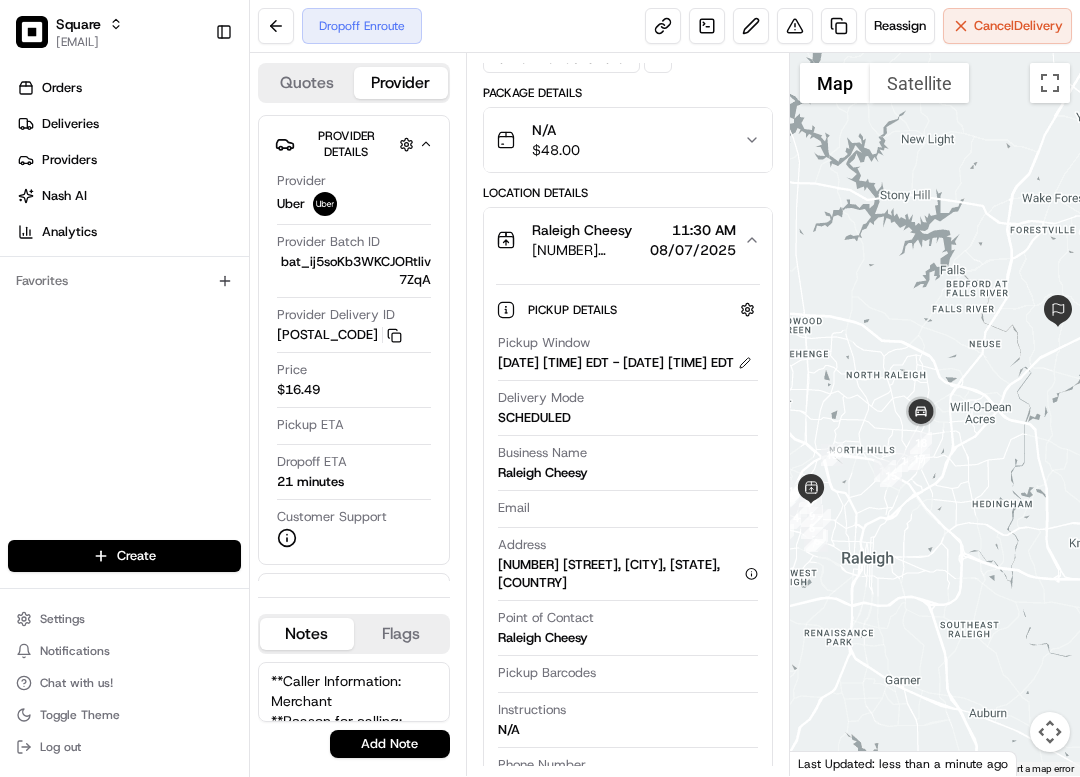 scroll, scrollTop: 208, scrollLeft: 0, axis: vertical 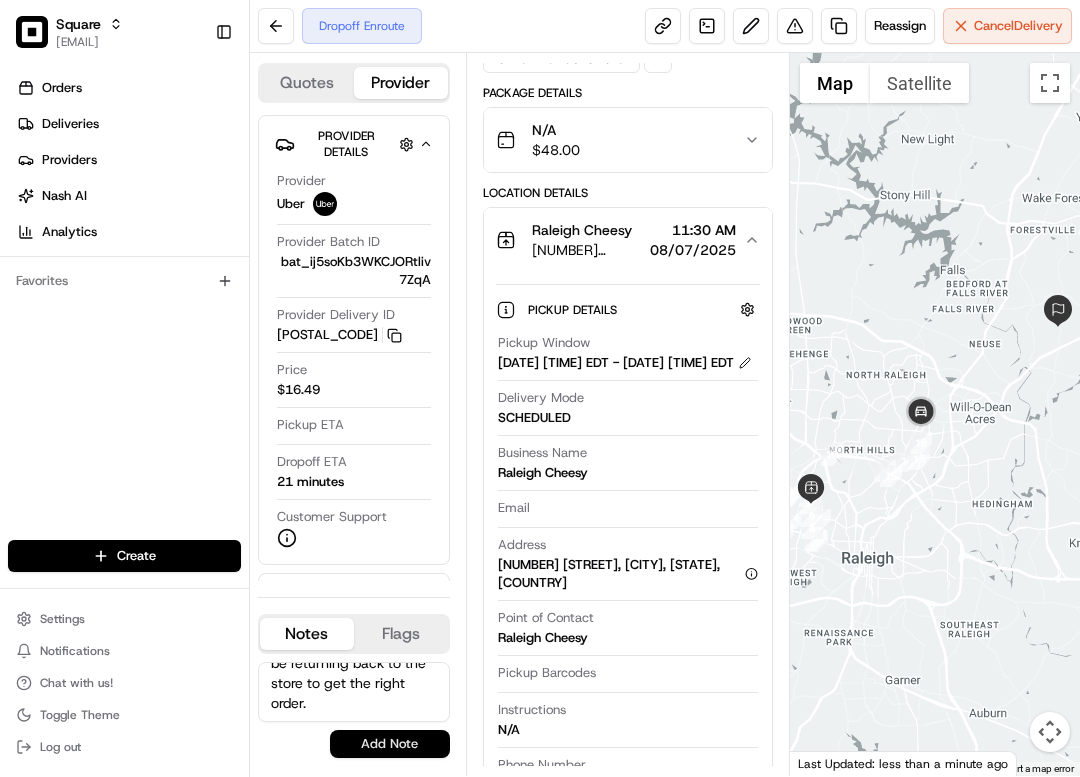 type on "**Caller Information: Merchant
**Reason for calling: Wrong order given to the driver
**Resolution: Was able to contact the driver via Uber and the driver did mentioned that they will be returning back to the store to get the right order." 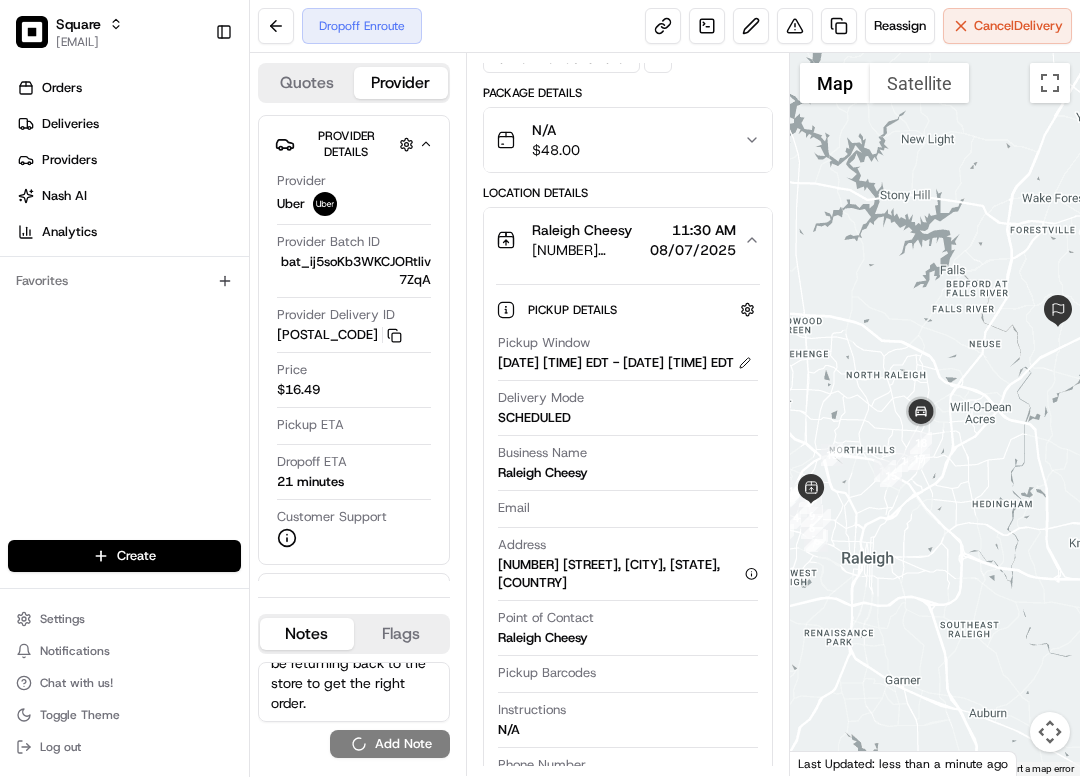 type 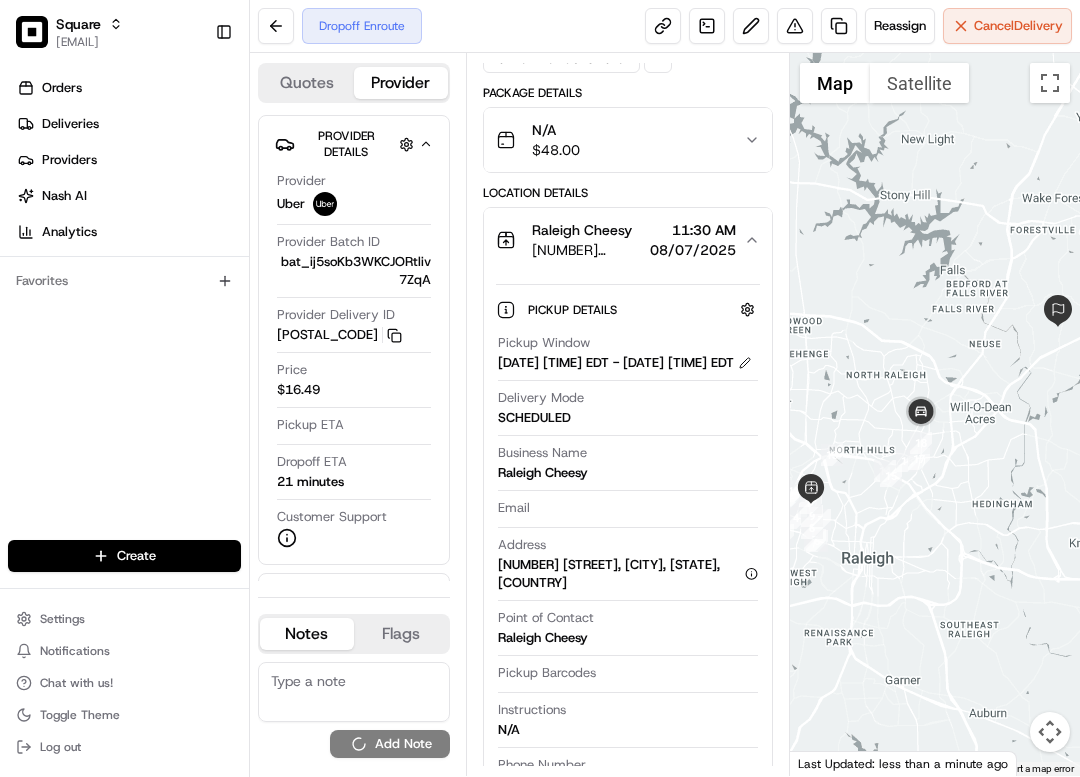 scroll, scrollTop: 0, scrollLeft: 0, axis: both 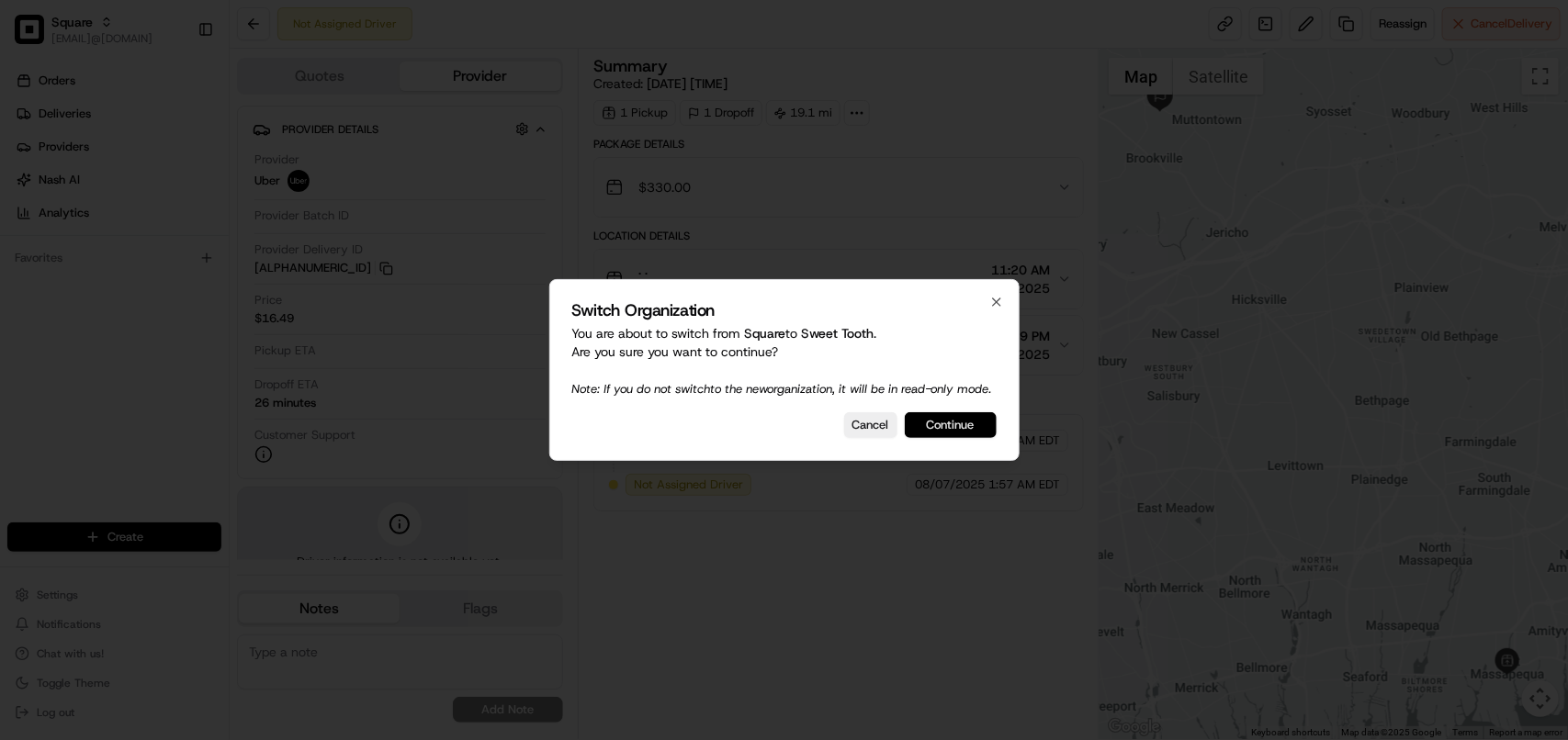 click on "Continue" at bounding box center [951, 425] 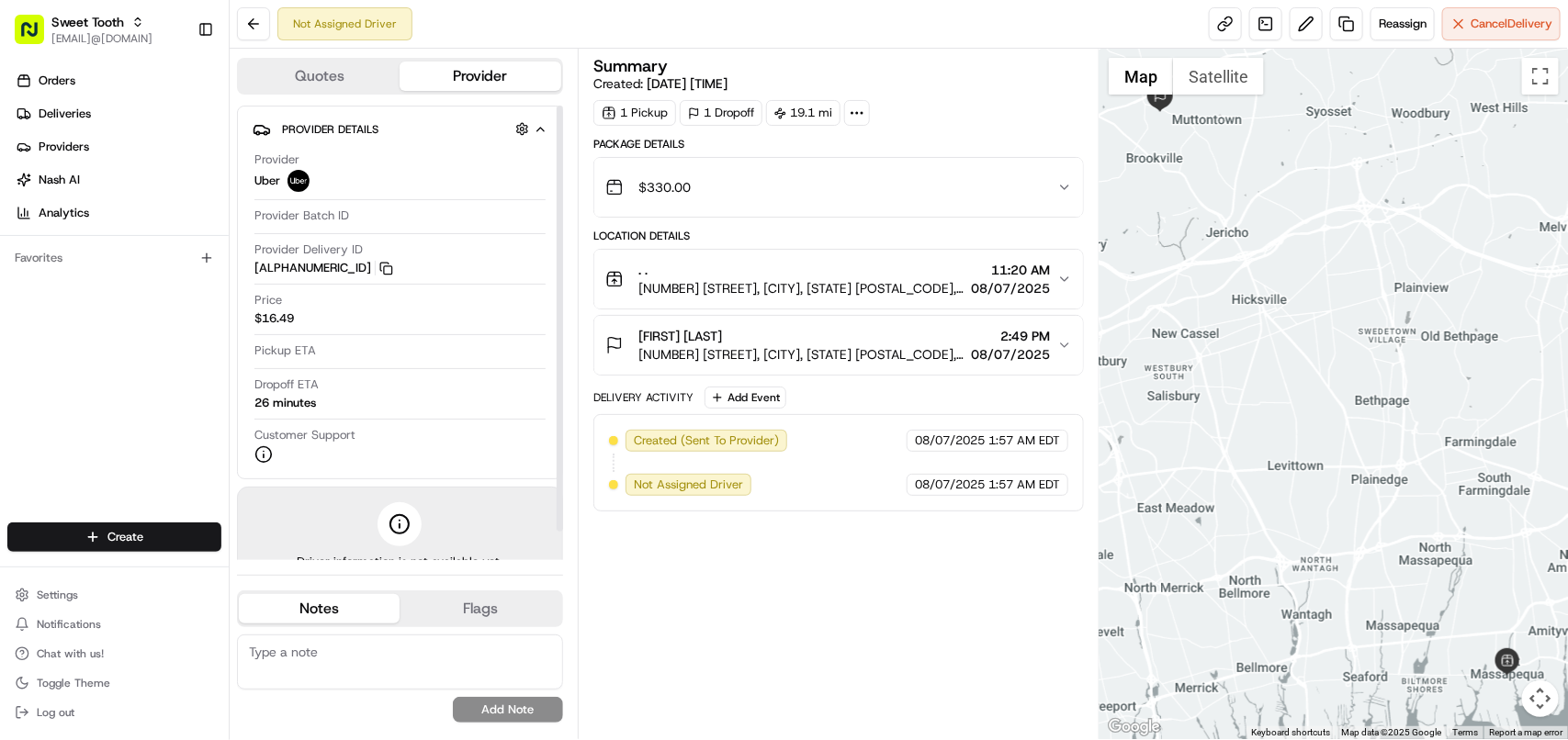 click on "Quotes" at bounding box center [319, 76] 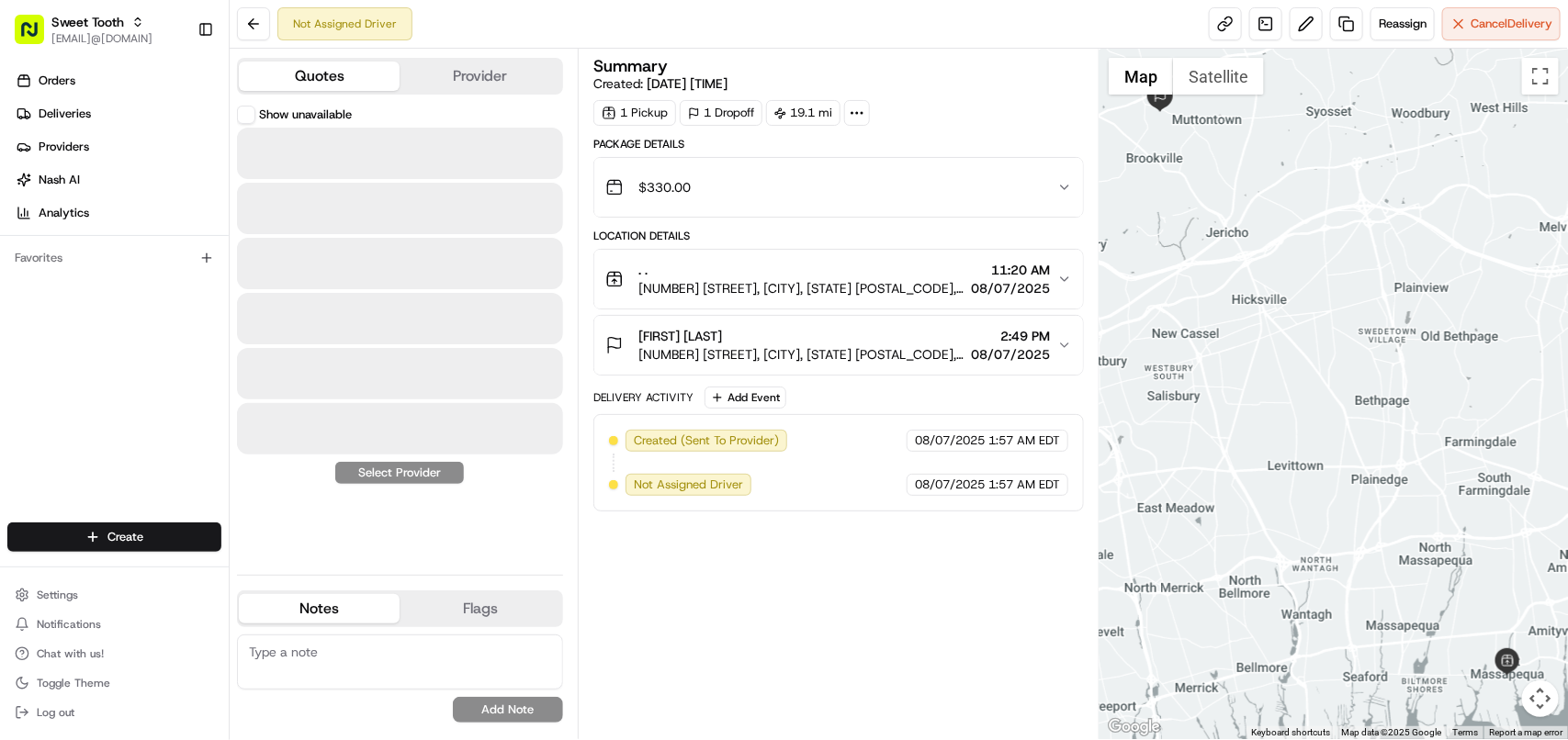 click on "Show unavailable" at bounding box center (246, 115) 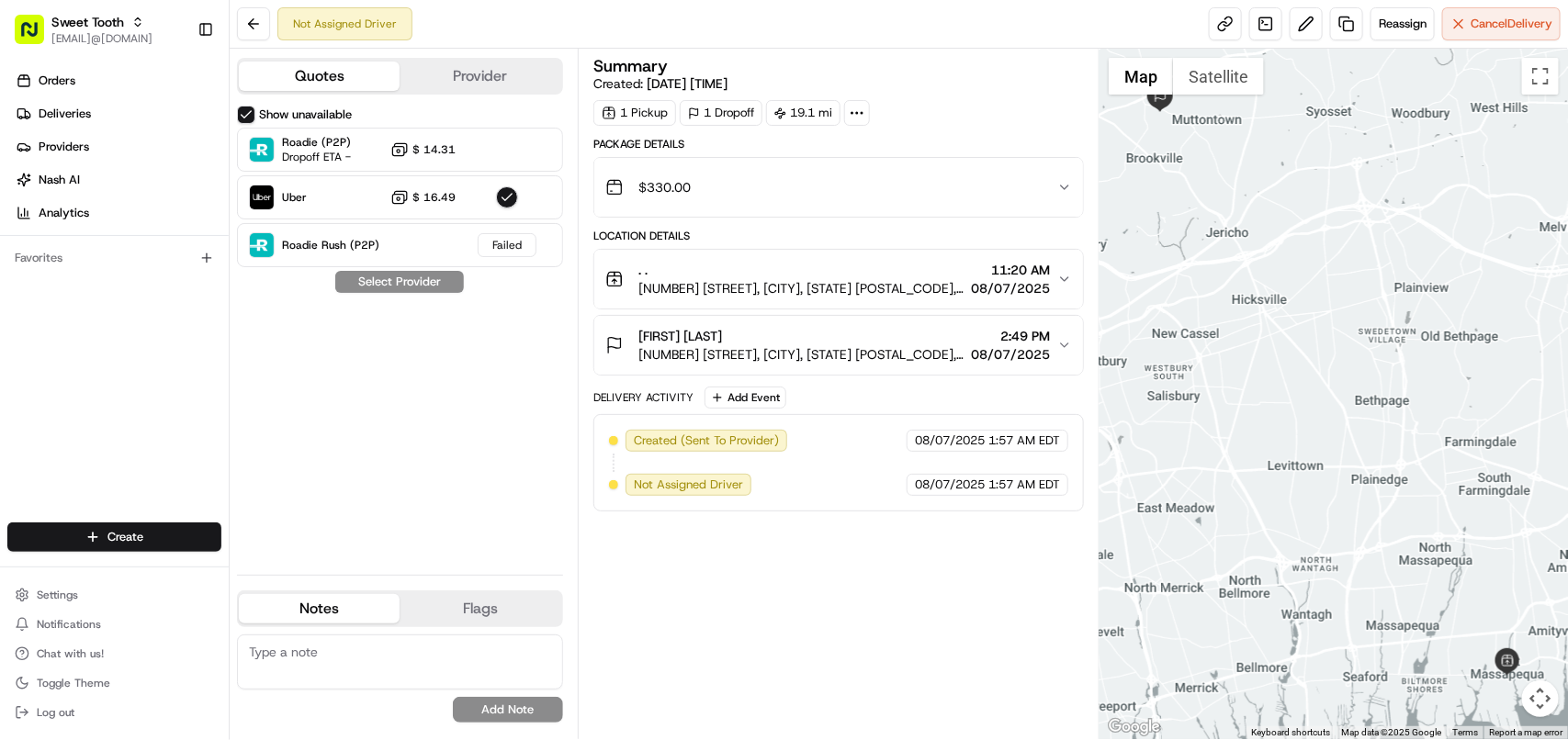 click on "Provider" at bounding box center (479, 76) 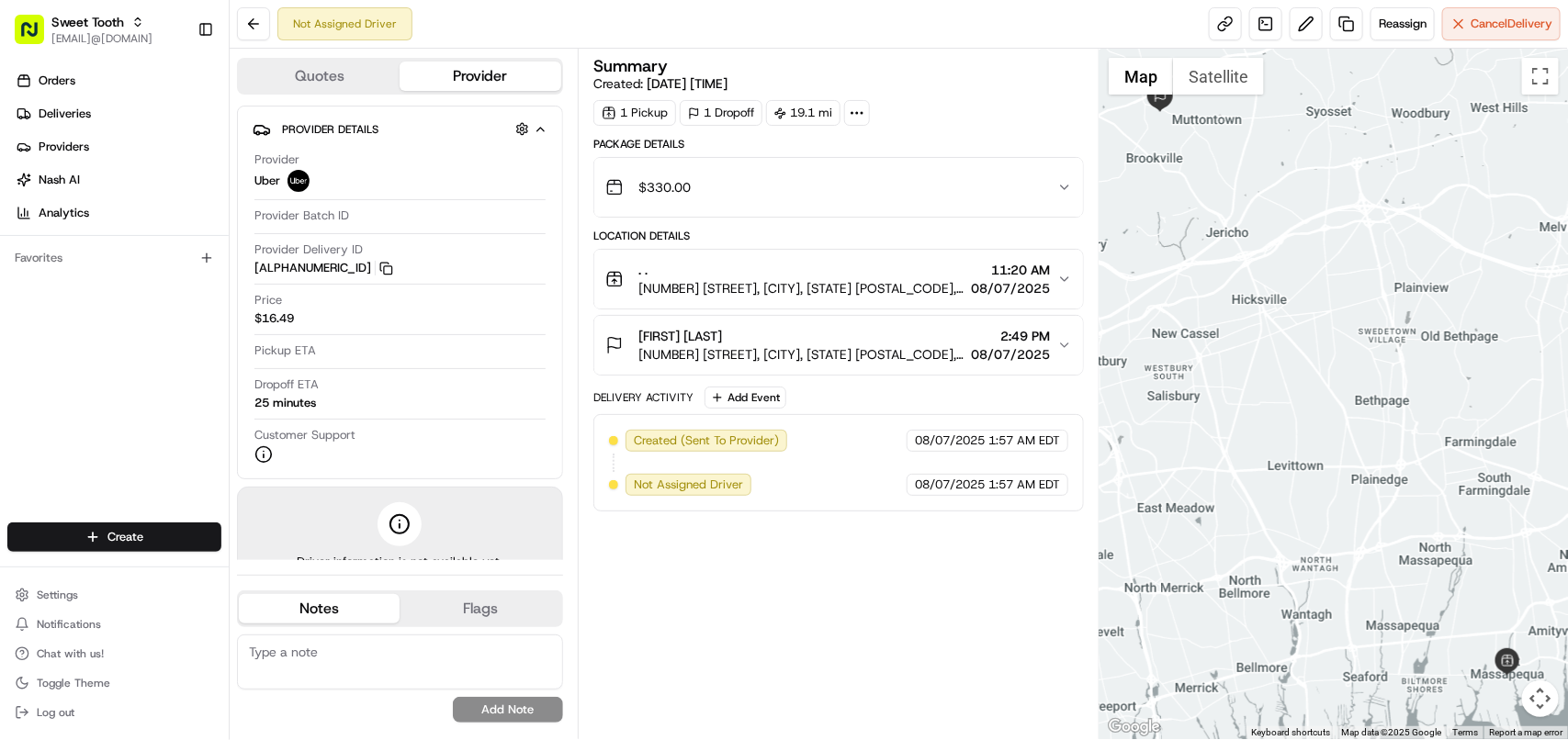 click on "$ 330.00" at bounding box center [831, 187] 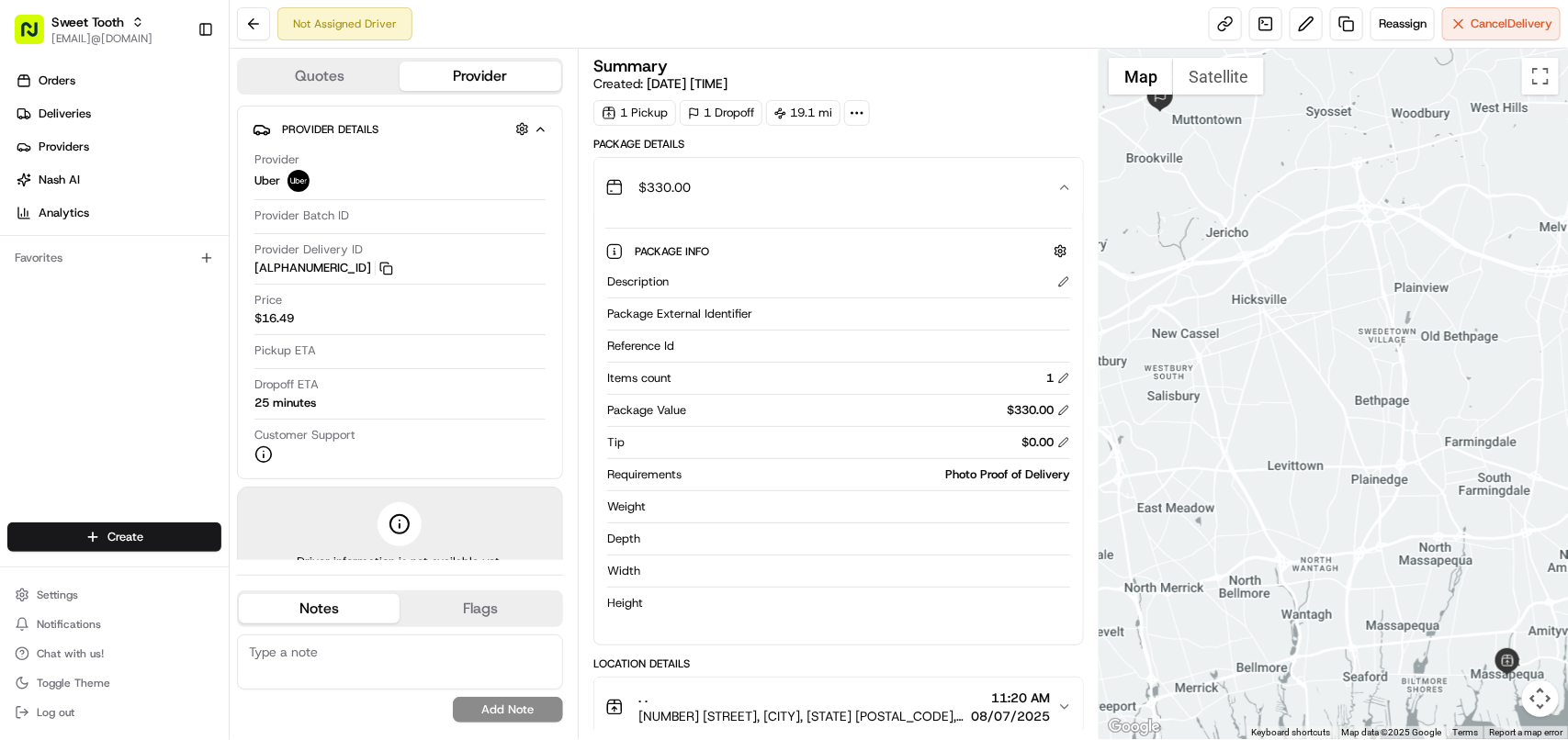 click on "$ 330.00" at bounding box center (831, 187) 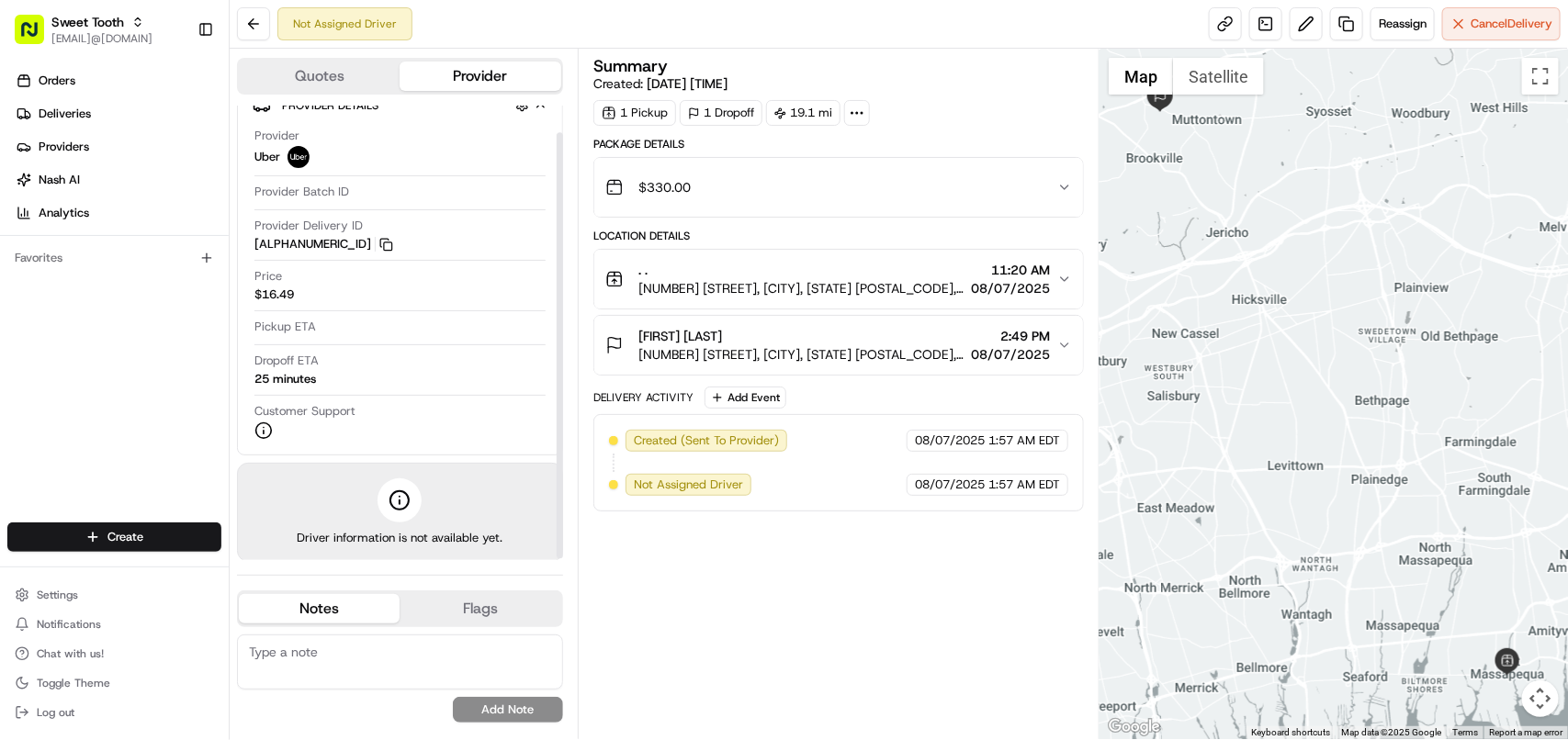 scroll, scrollTop: 29, scrollLeft: 0, axis: vertical 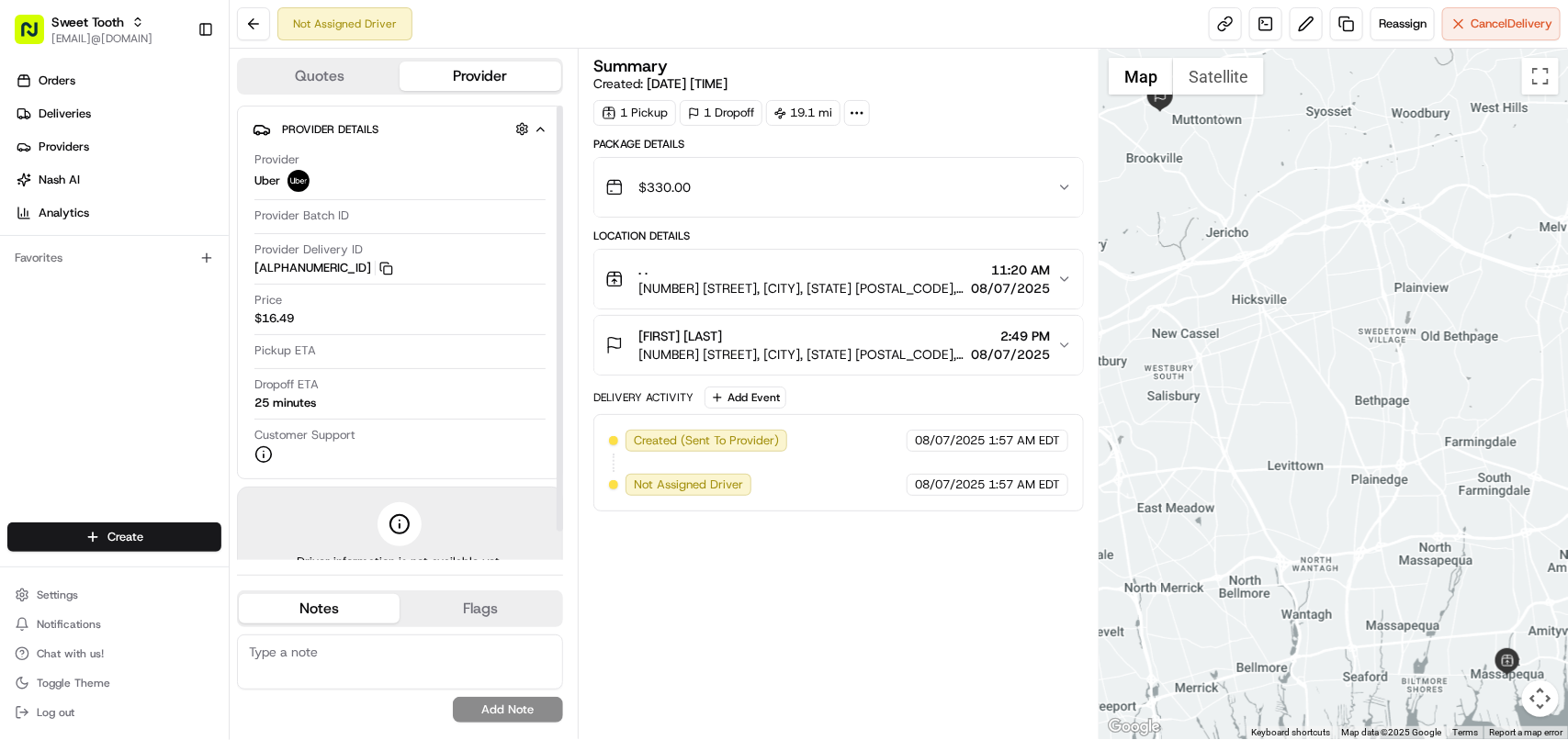 drag, startPoint x: 558, startPoint y: 396, endPoint x: 556, endPoint y: 217, distance: 179.01117 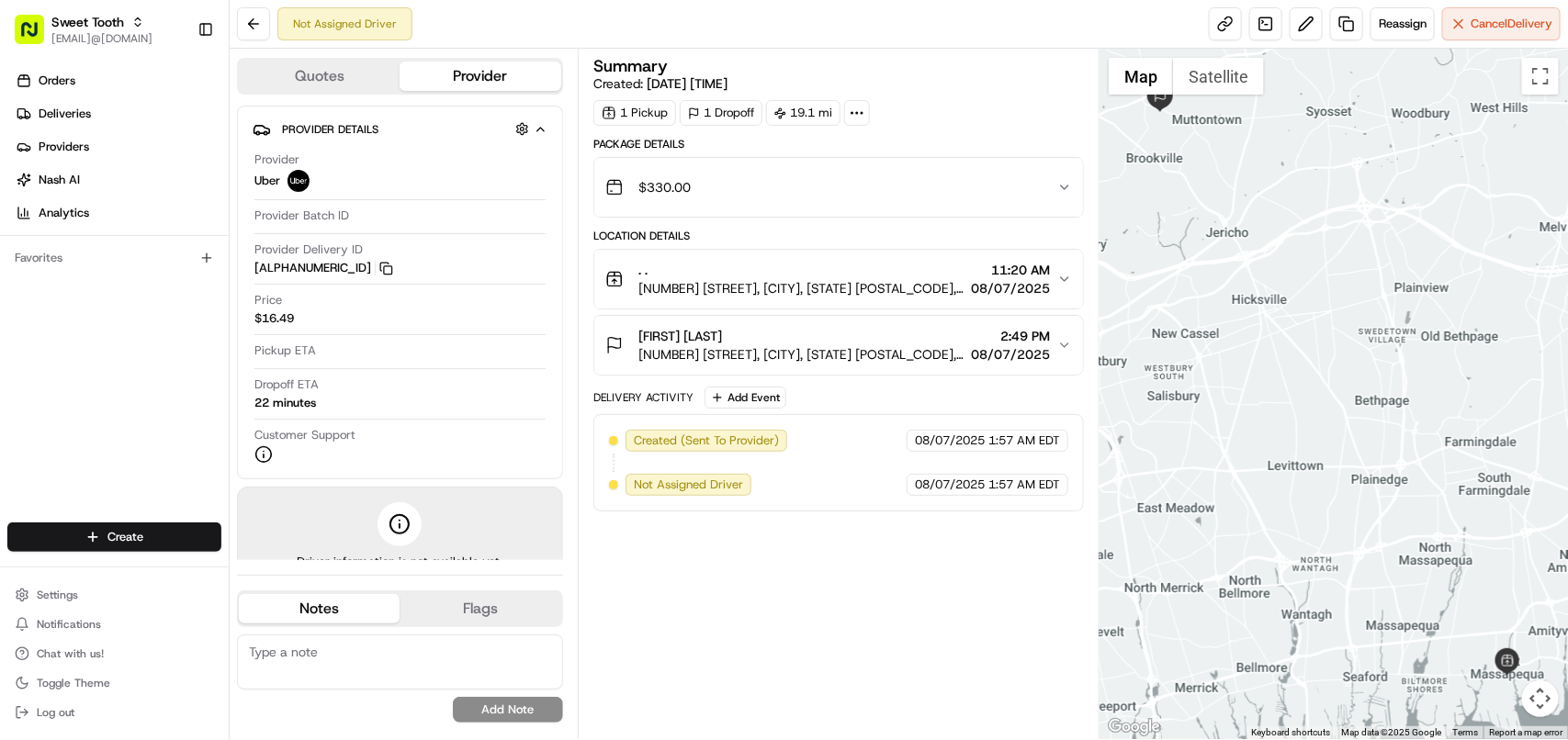 click on "Provider" at bounding box center (479, 76) 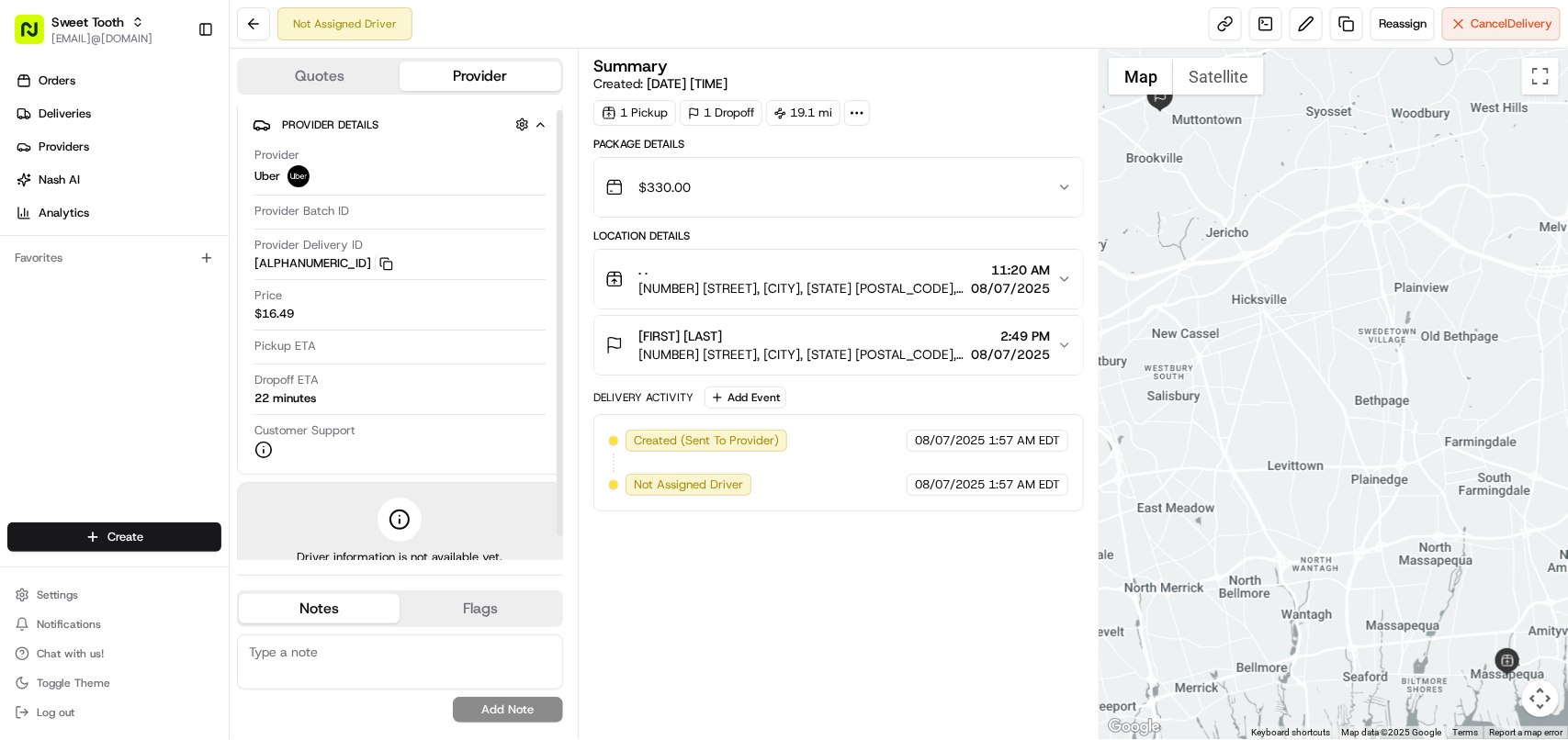 scroll, scrollTop: 0, scrollLeft: 0, axis: both 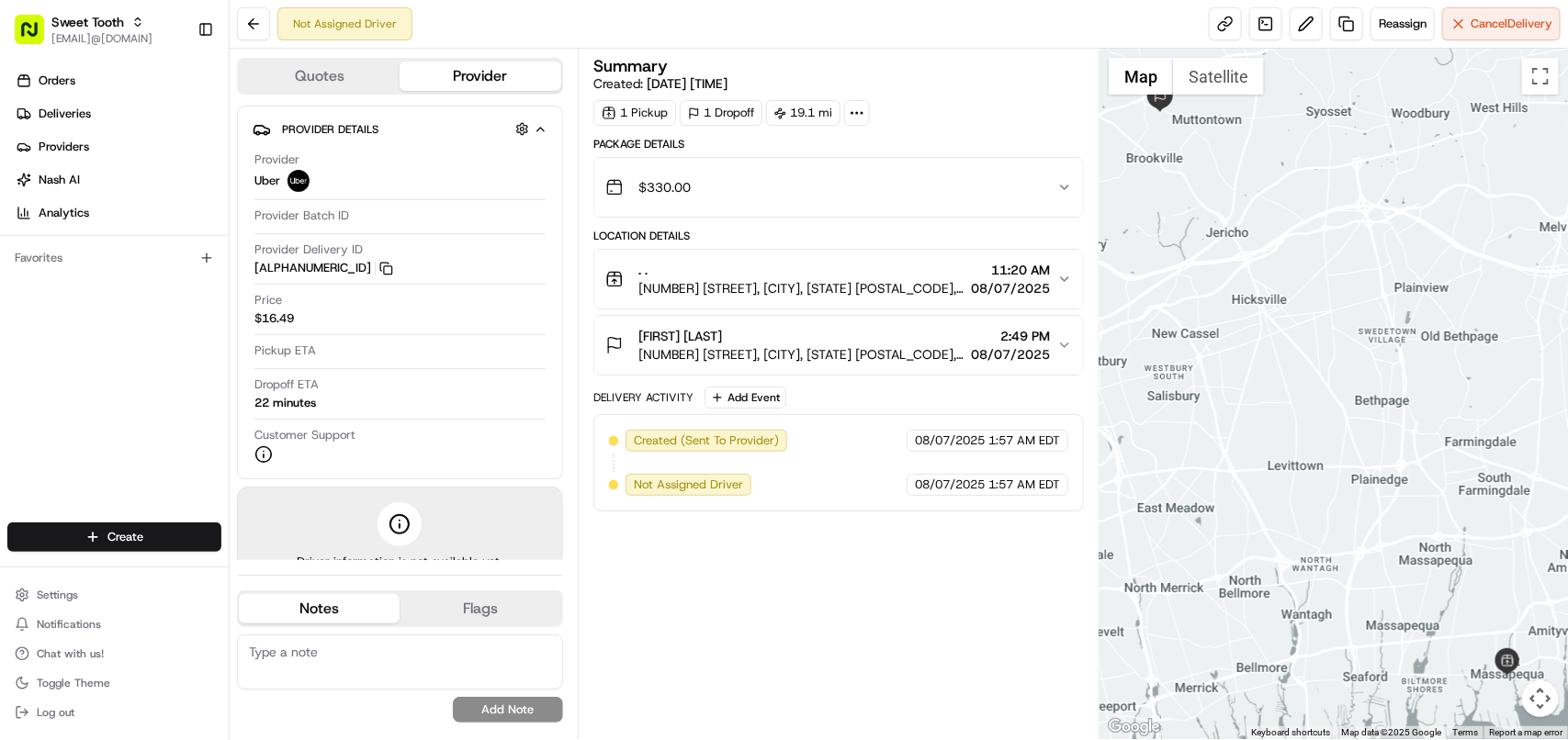 click on "08/07/2025" at bounding box center (1010, 288) 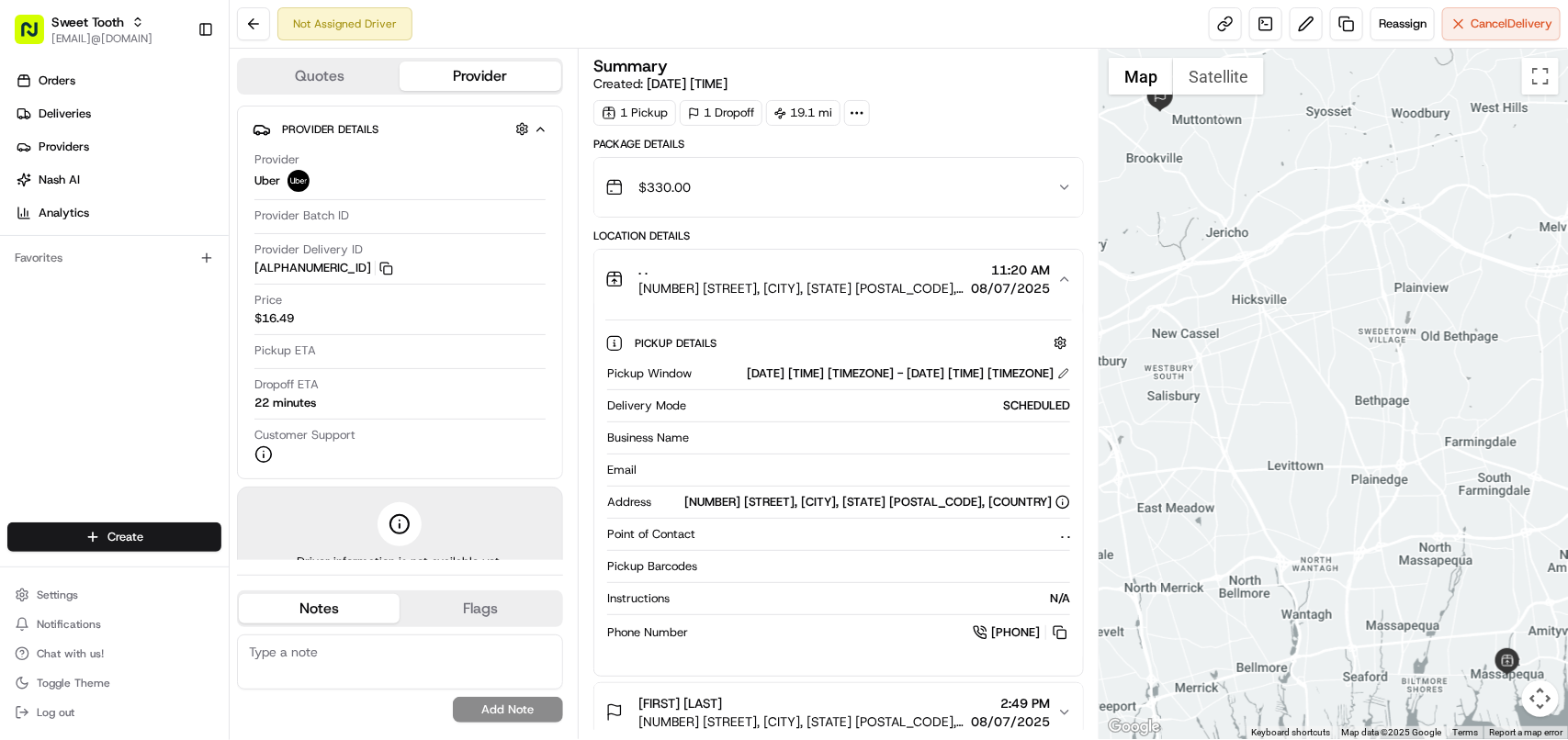 click on "11:20 AM" at bounding box center (1010, 270) 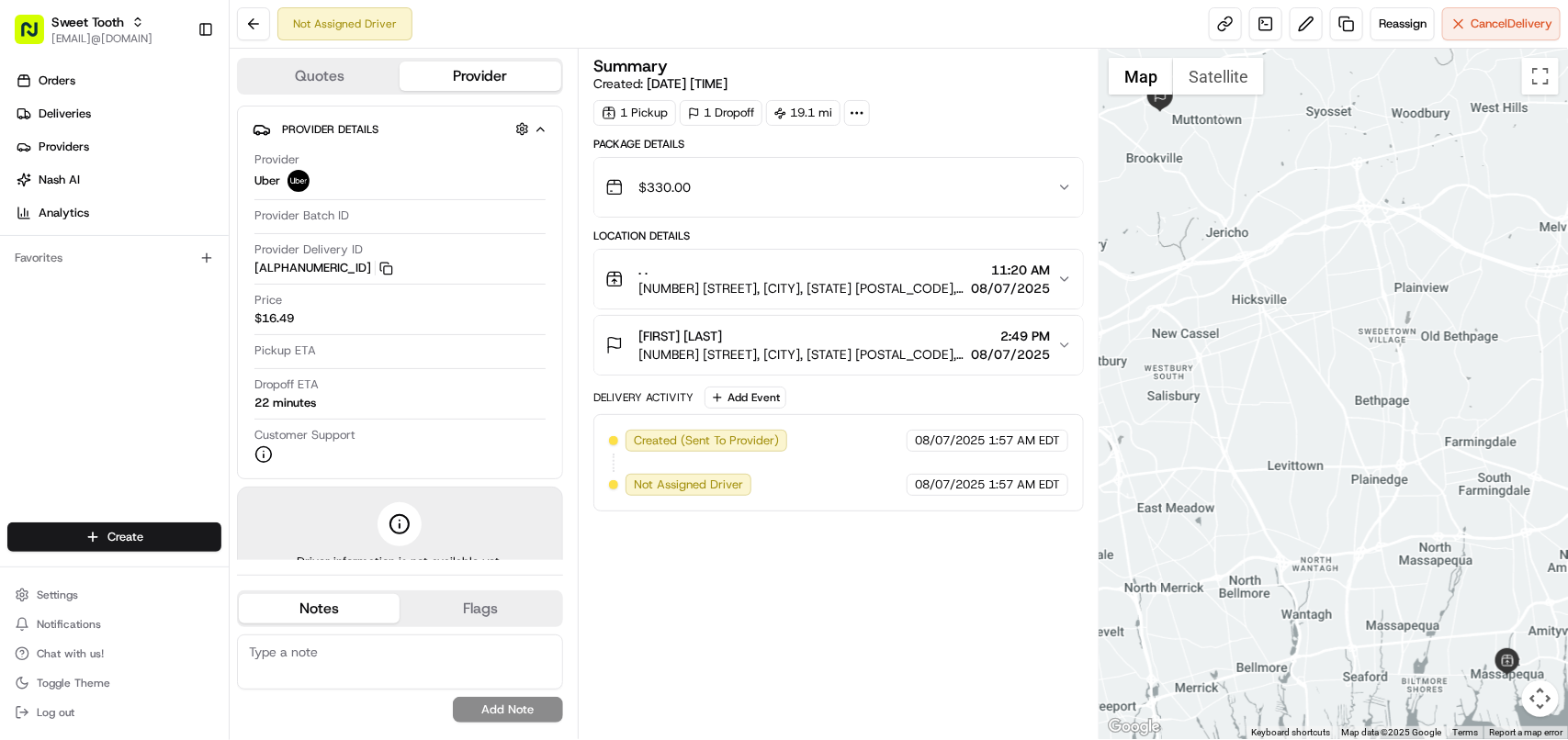 click on "2:49 PM" at bounding box center [1010, 336] 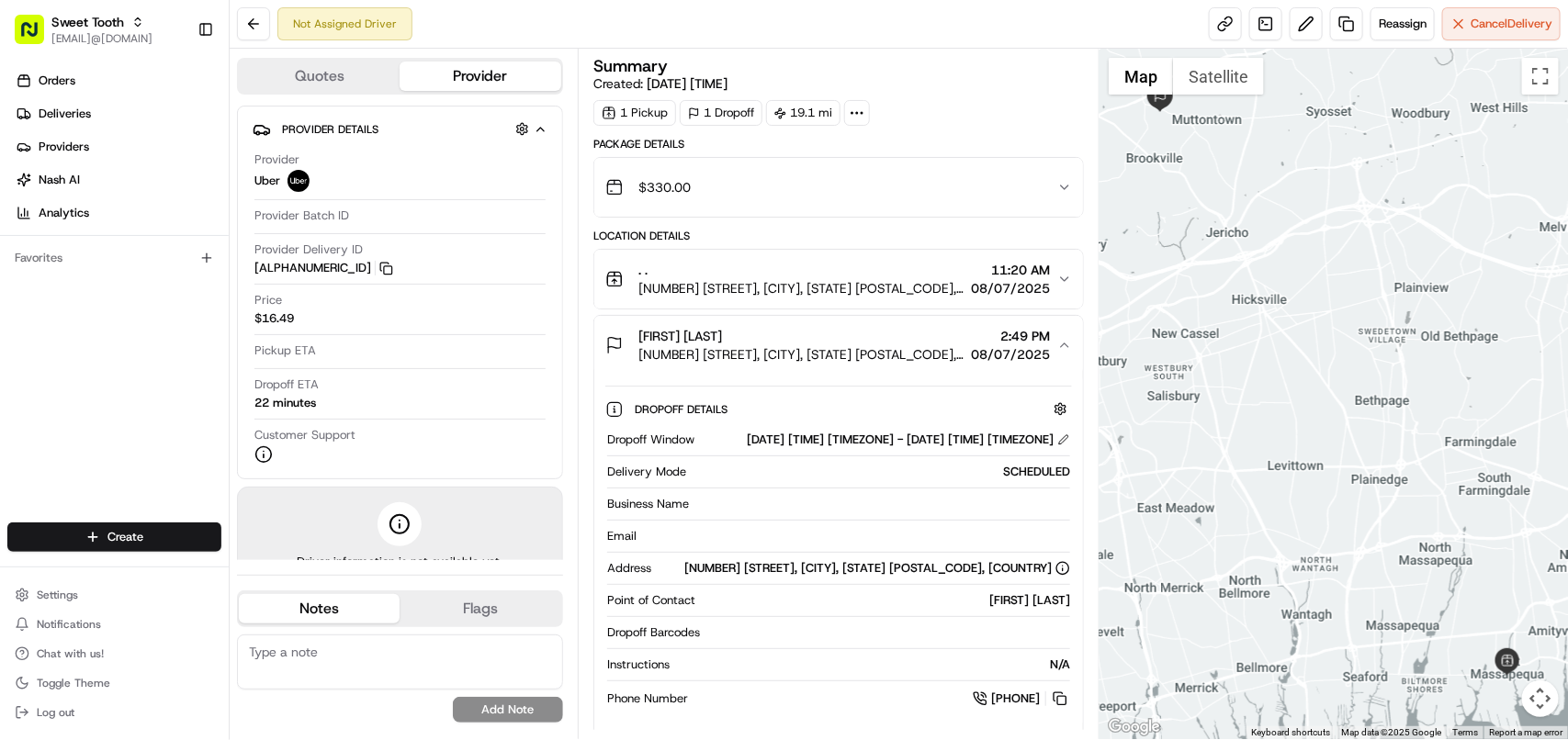 click on "2:49 PM" at bounding box center (1010, 336) 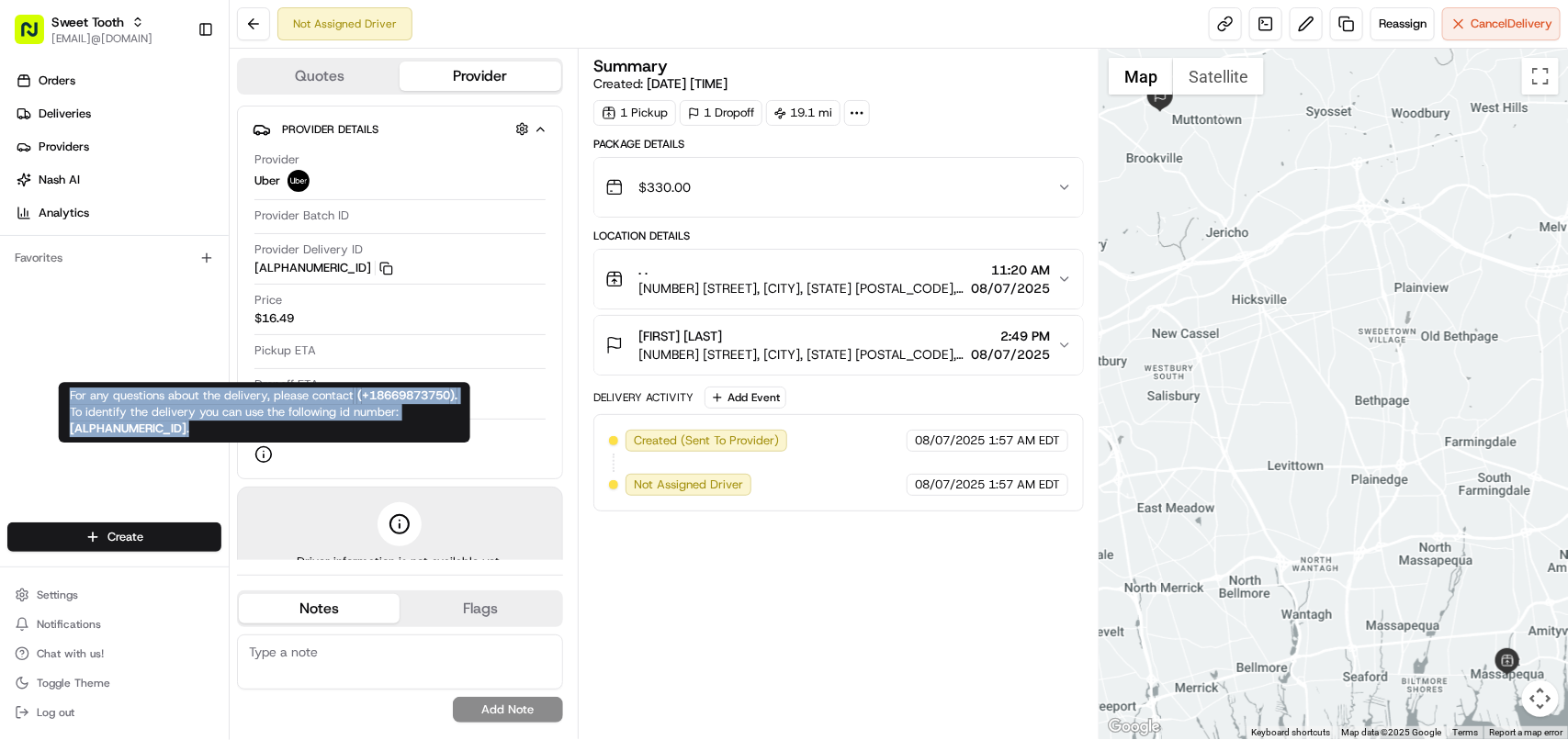 copy on "For any questions about the delivery, please contact   ( +18669873750 ).  To identify the delivery you can use the following id number:   B3A86 ." 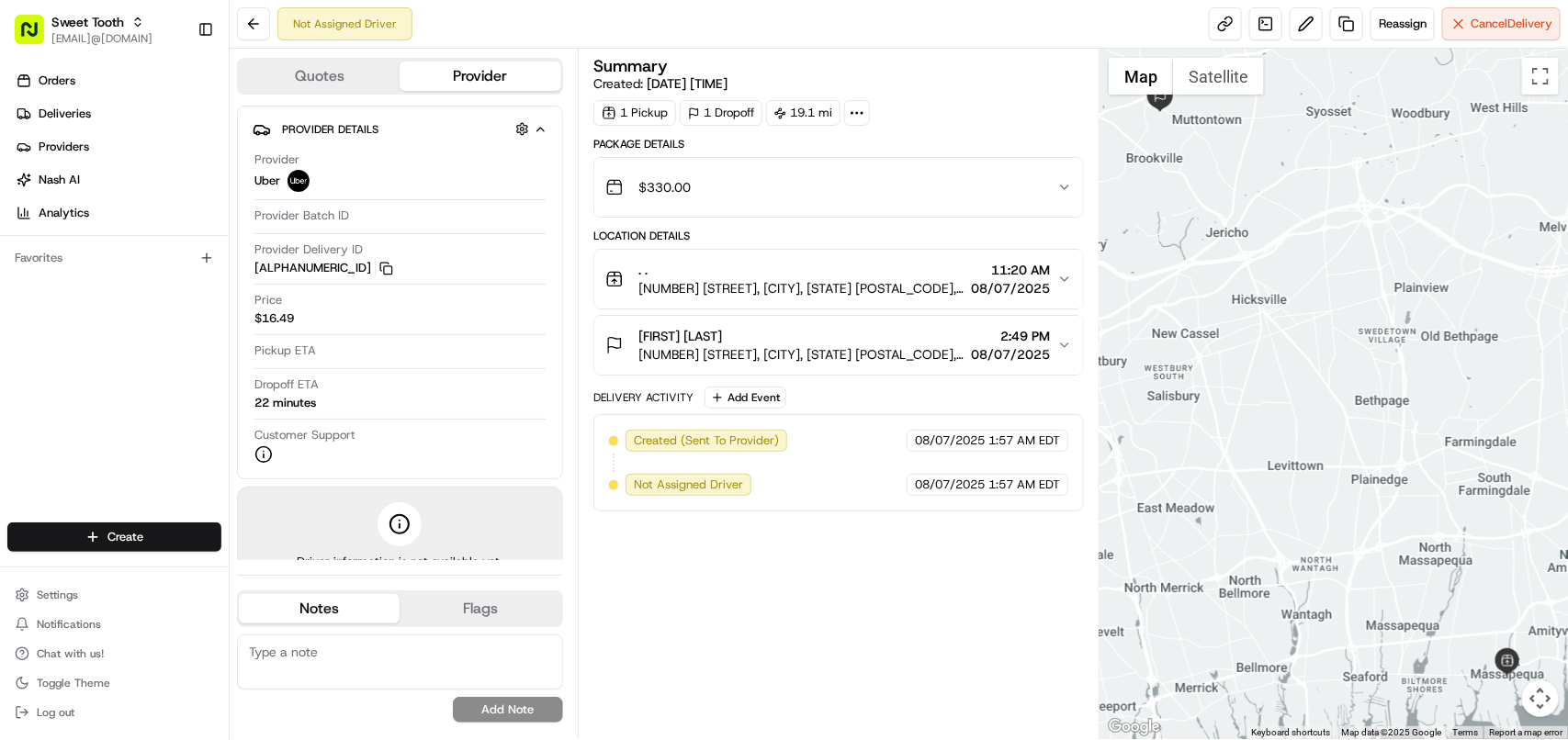 click on "2:49 PM" at bounding box center [1010, 336] 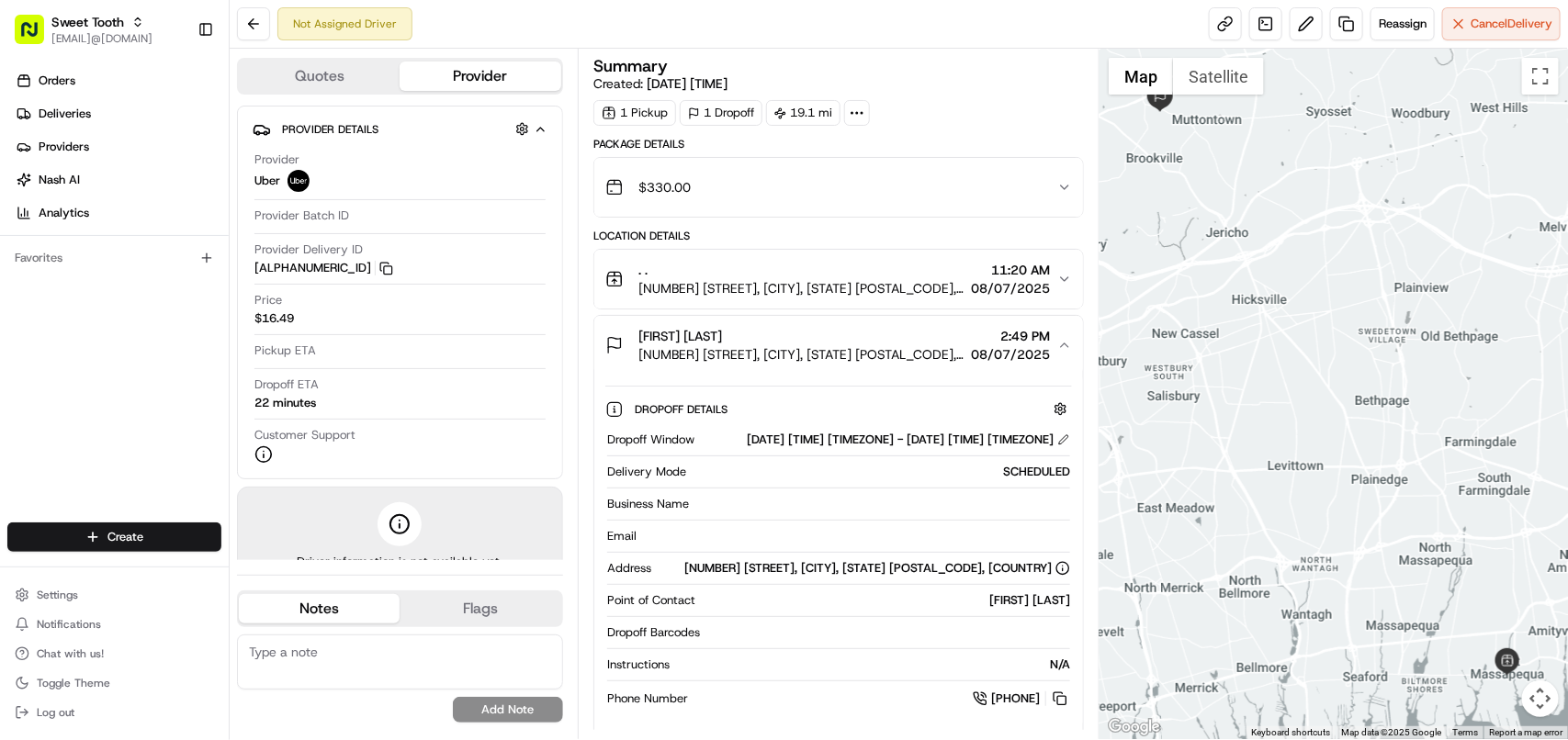 click on "2:49 PM" at bounding box center (1010, 336) 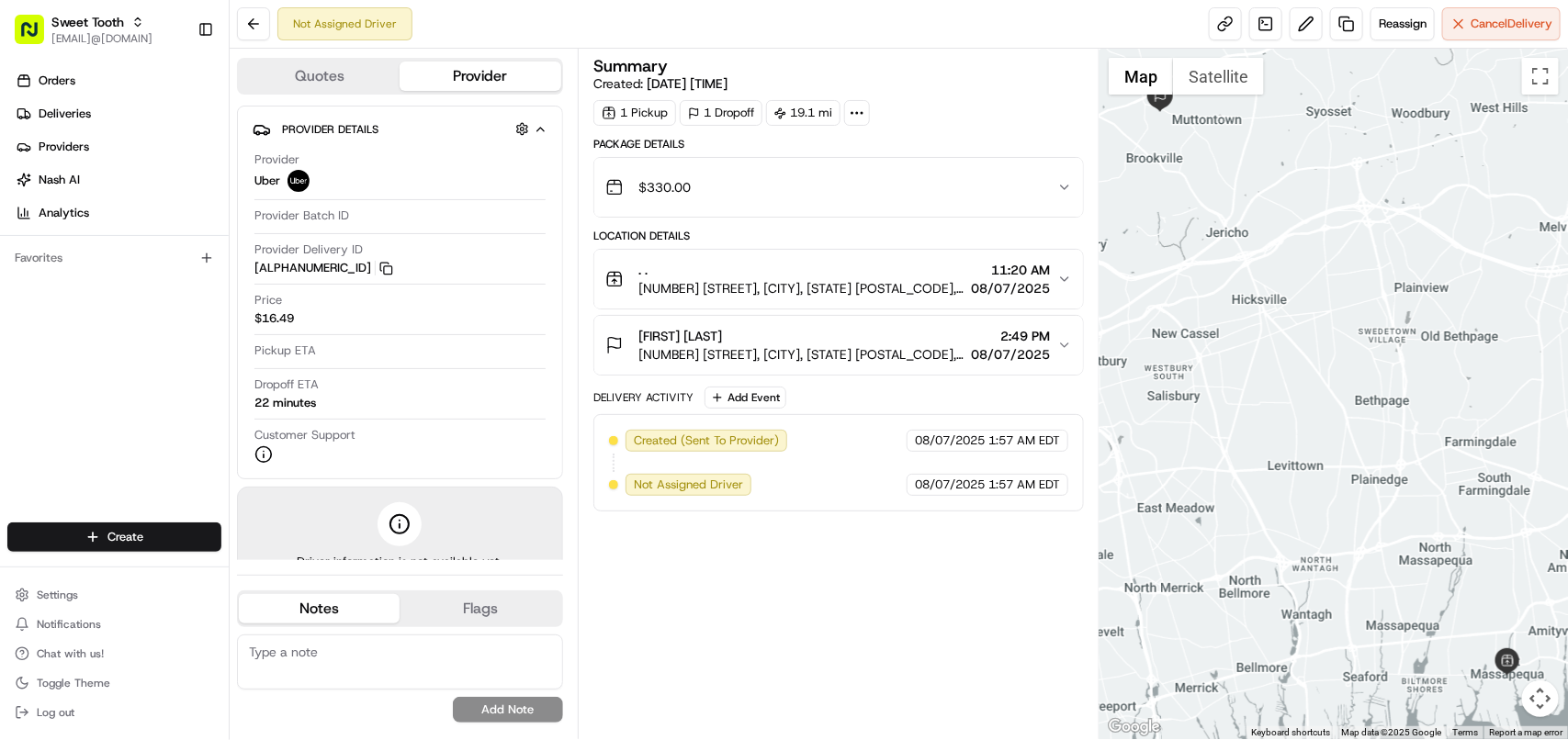 click on "2:49 PM" at bounding box center [1010, 336] 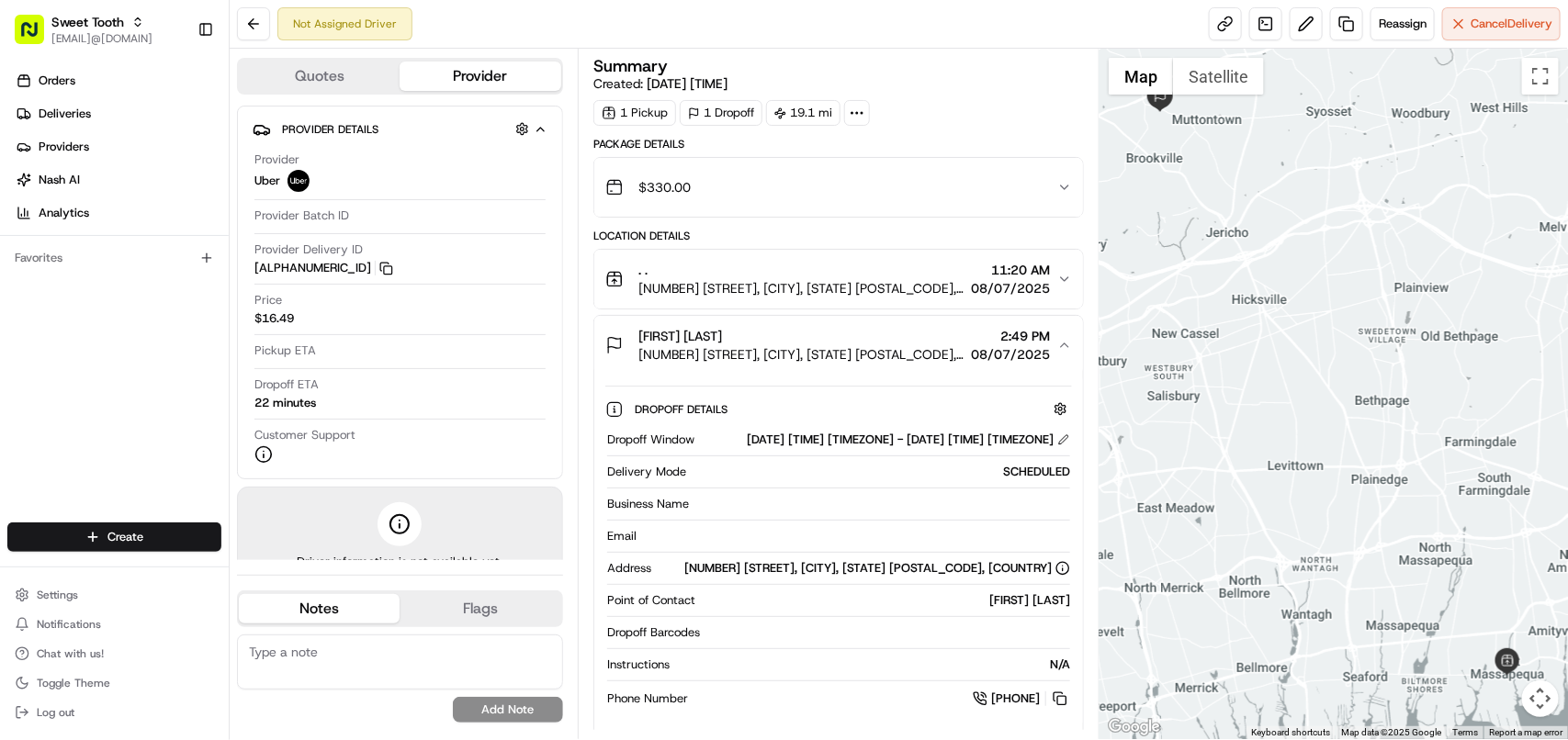 click on "08/07/2025" at bounding box center [1010, 354] 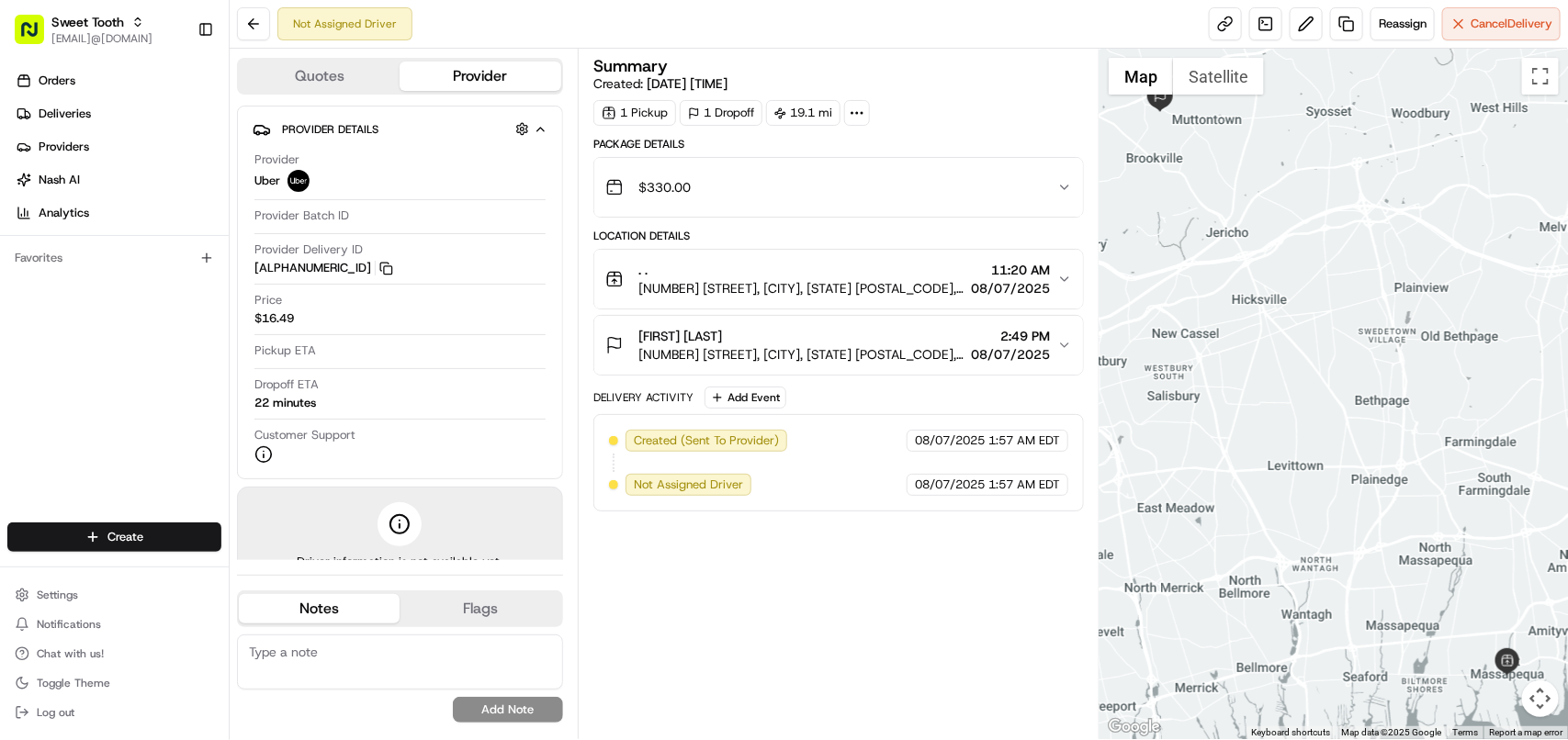 click on "08/07/2025" at bounding box center (1010, 354) 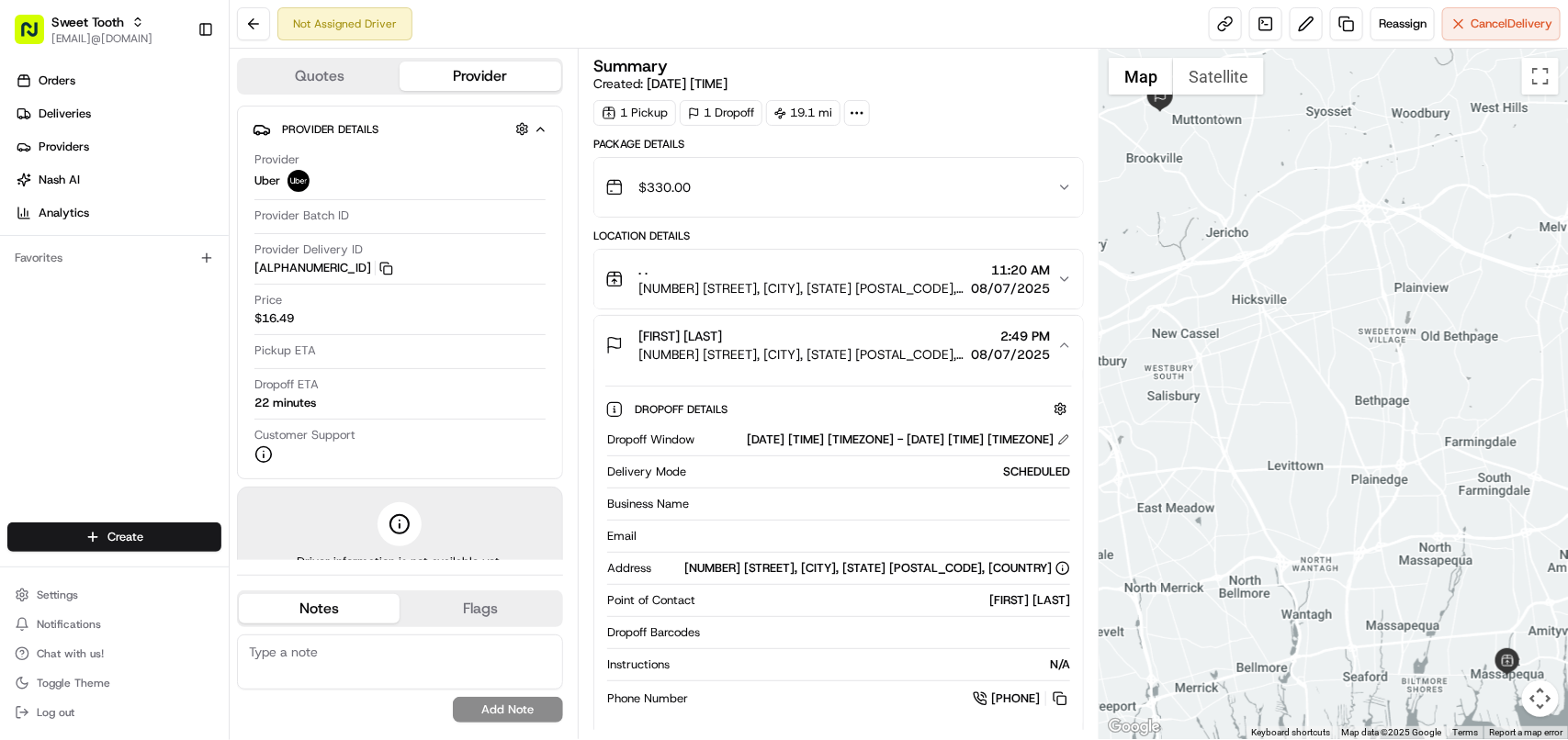 click on "08/07/2025" at bounding box center (1010, 288) 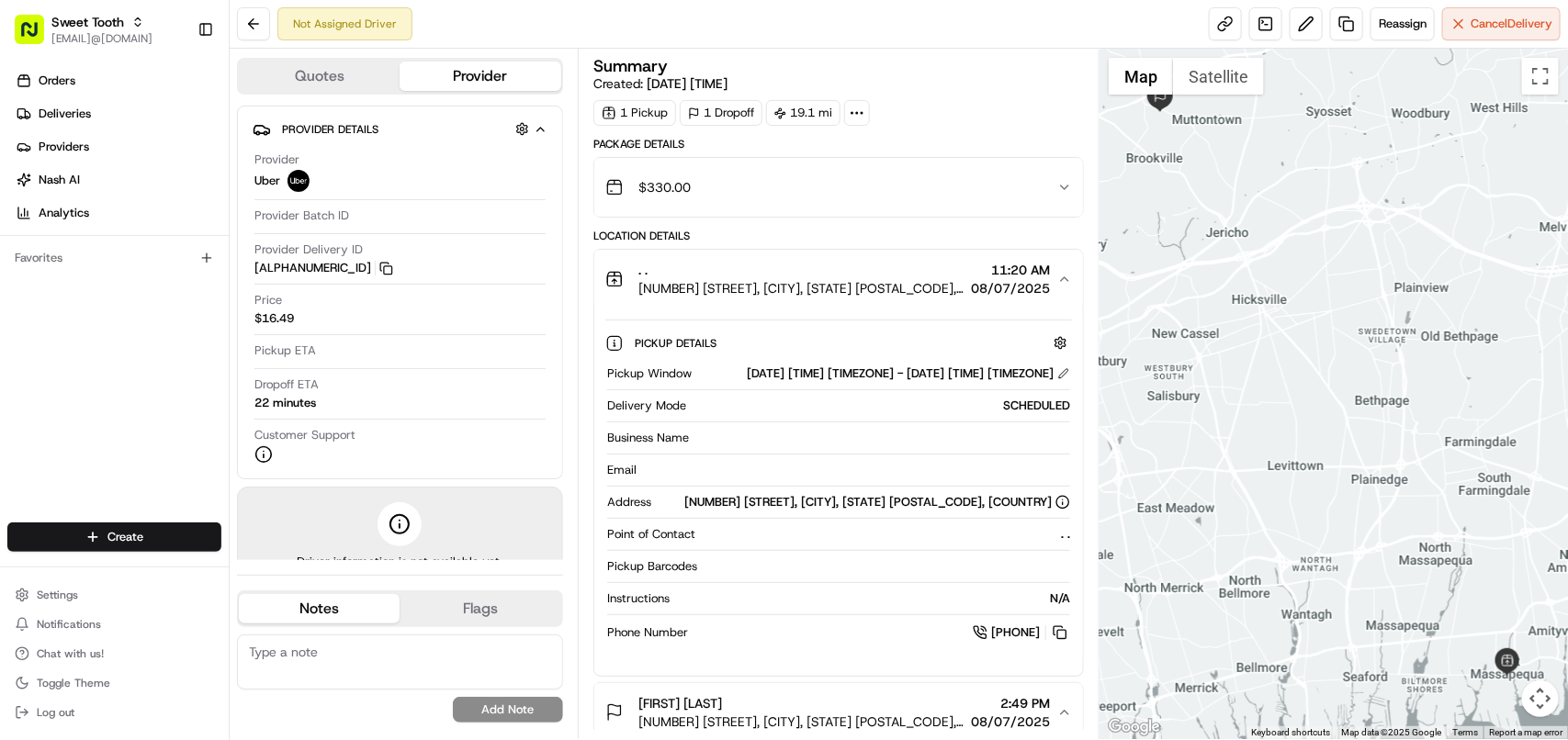 click on "08/07/2025" at bounding box center [1010, 288] 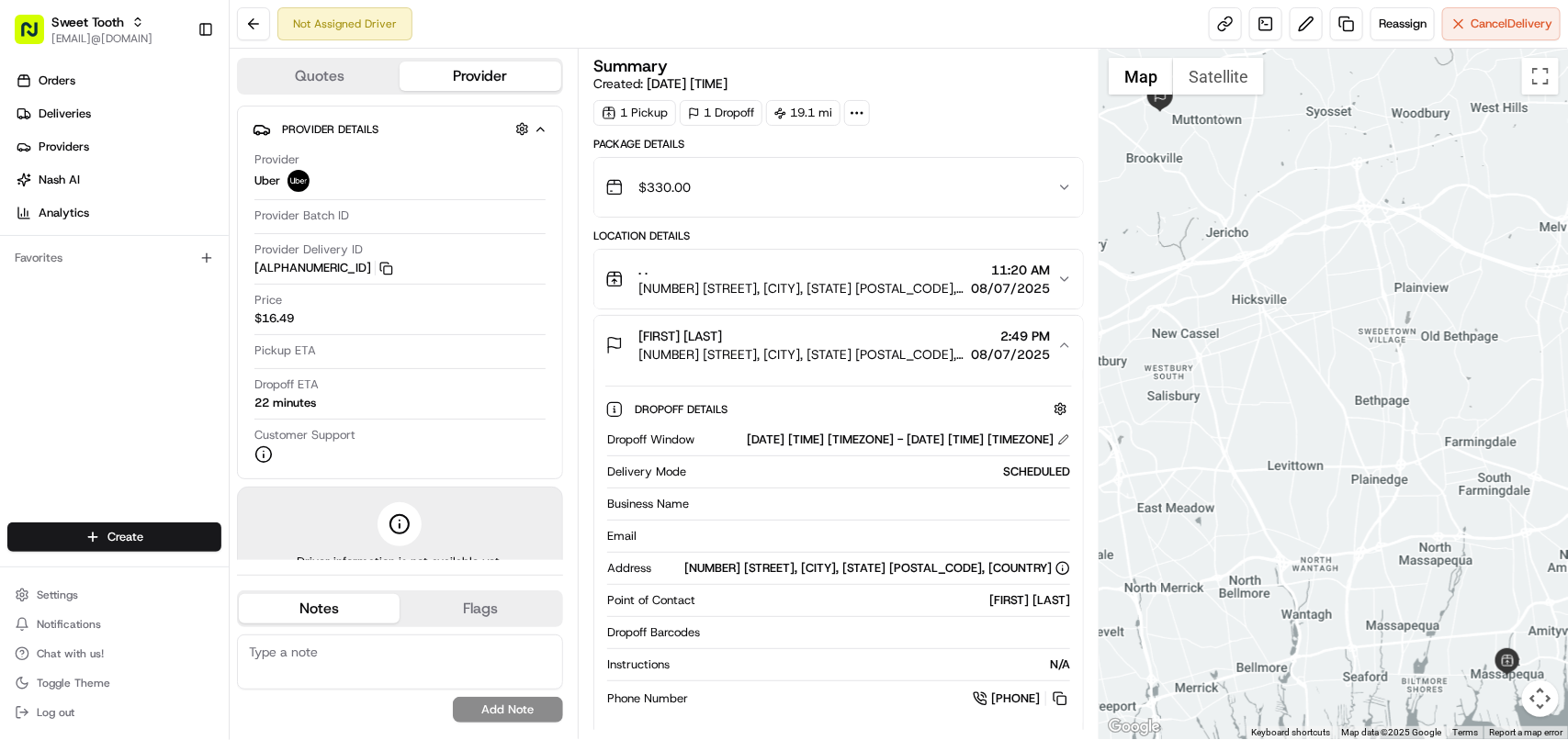 click on "2:49 PM" at bounding box center (1010, 336) 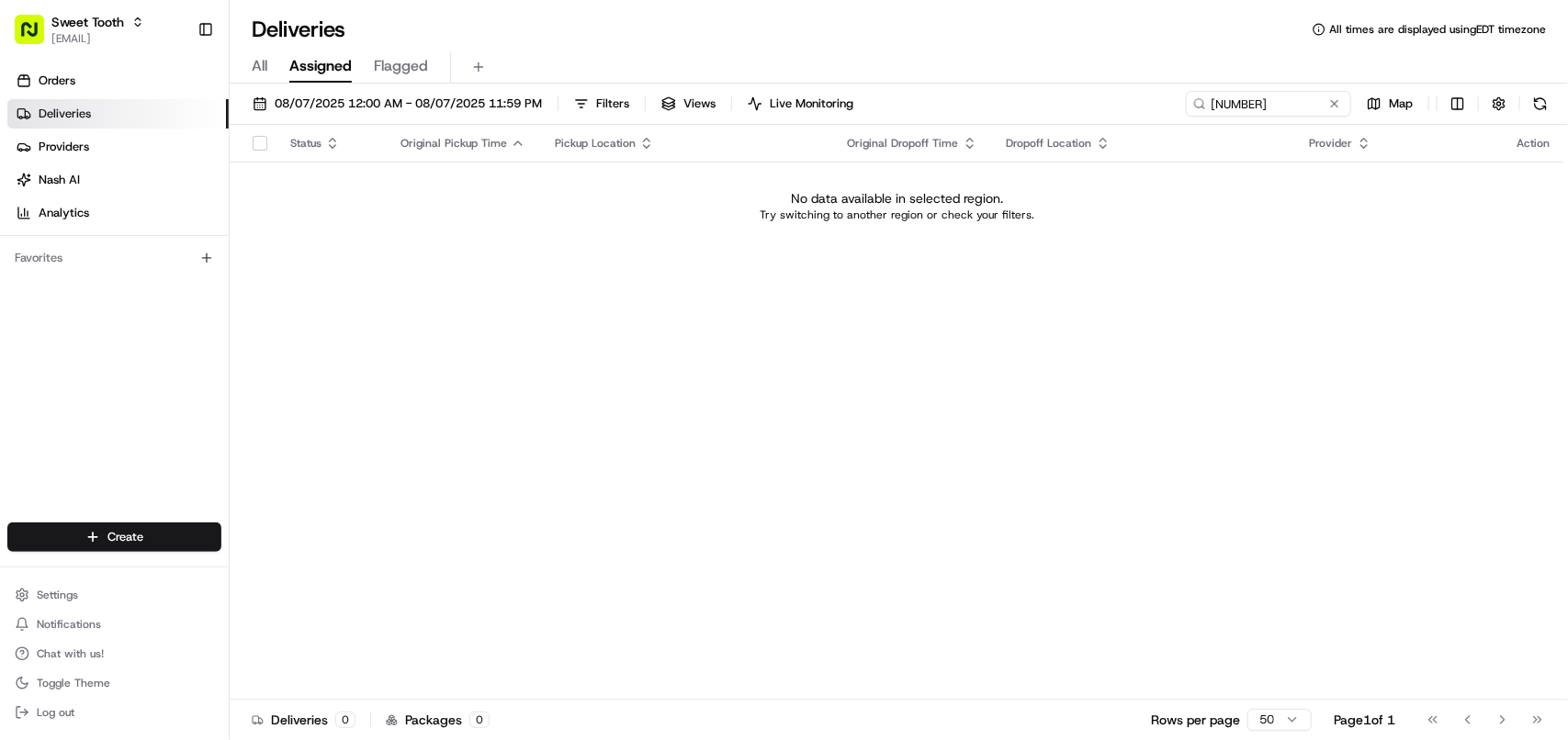 scroll, scrollTop: 0, scrollLeft: 0, axis: both 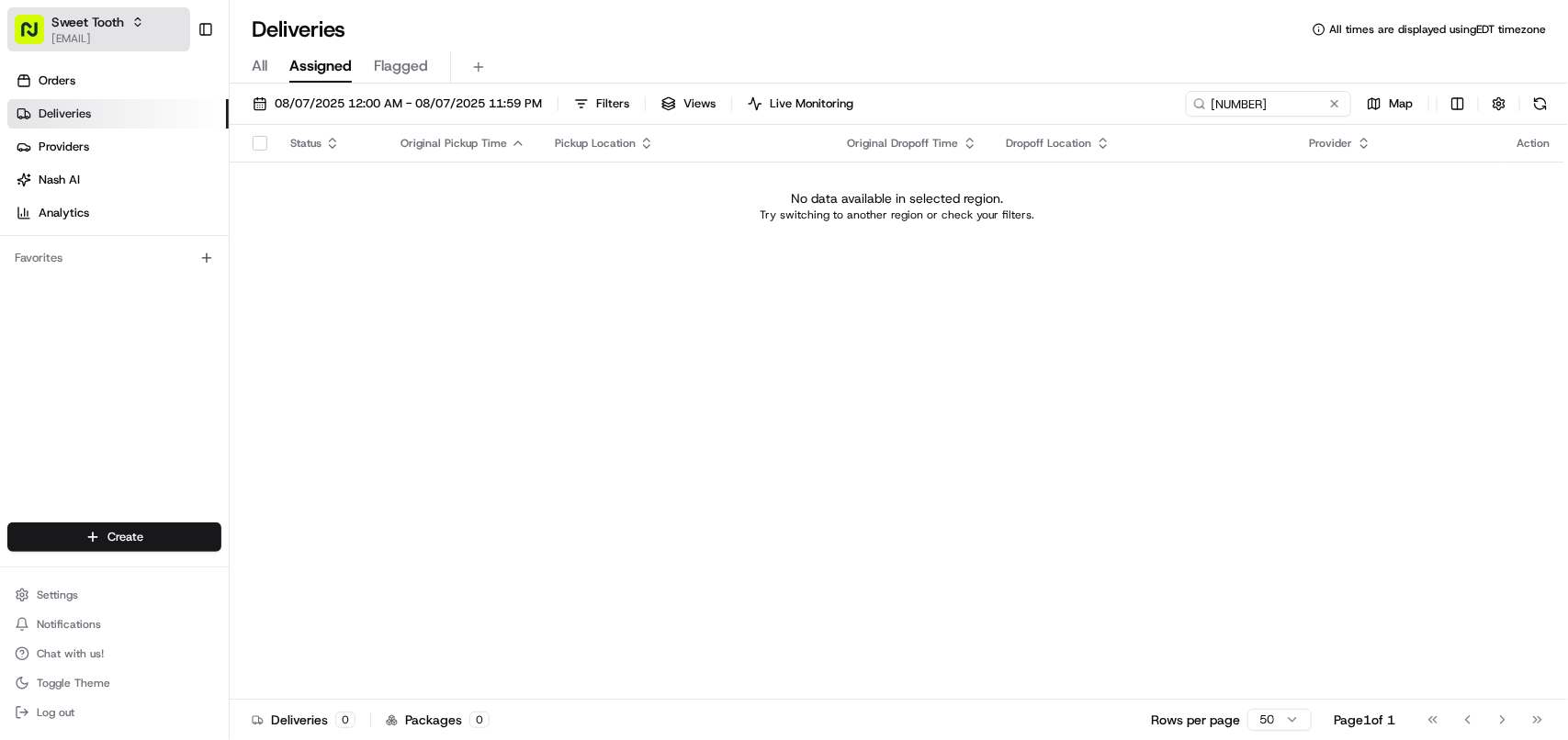 click on "Sweet Tooth" at bounding box center (87, 22) 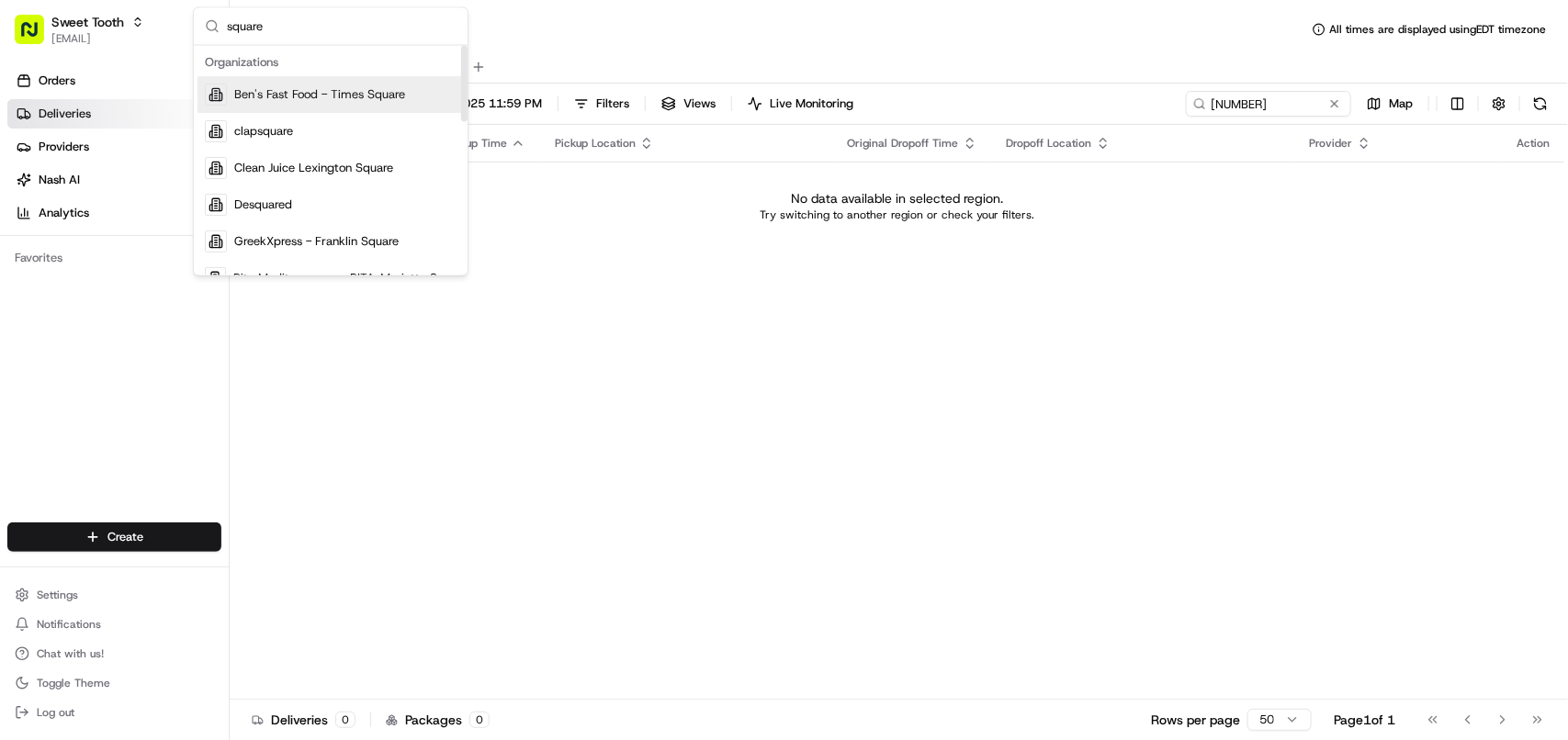 type on "square" 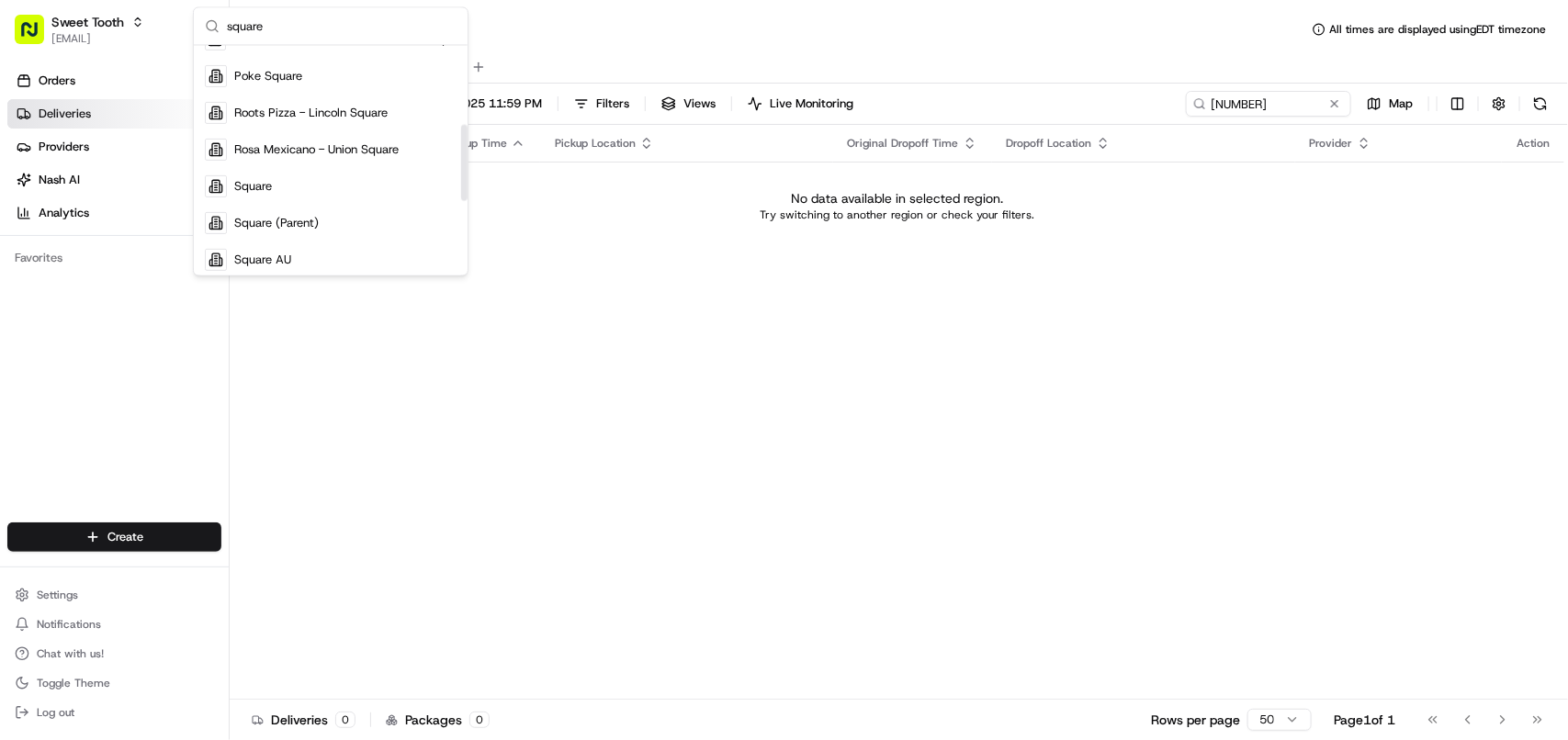 scroll, scrollTop: 287, scrollLeft: 0, axis: vertical 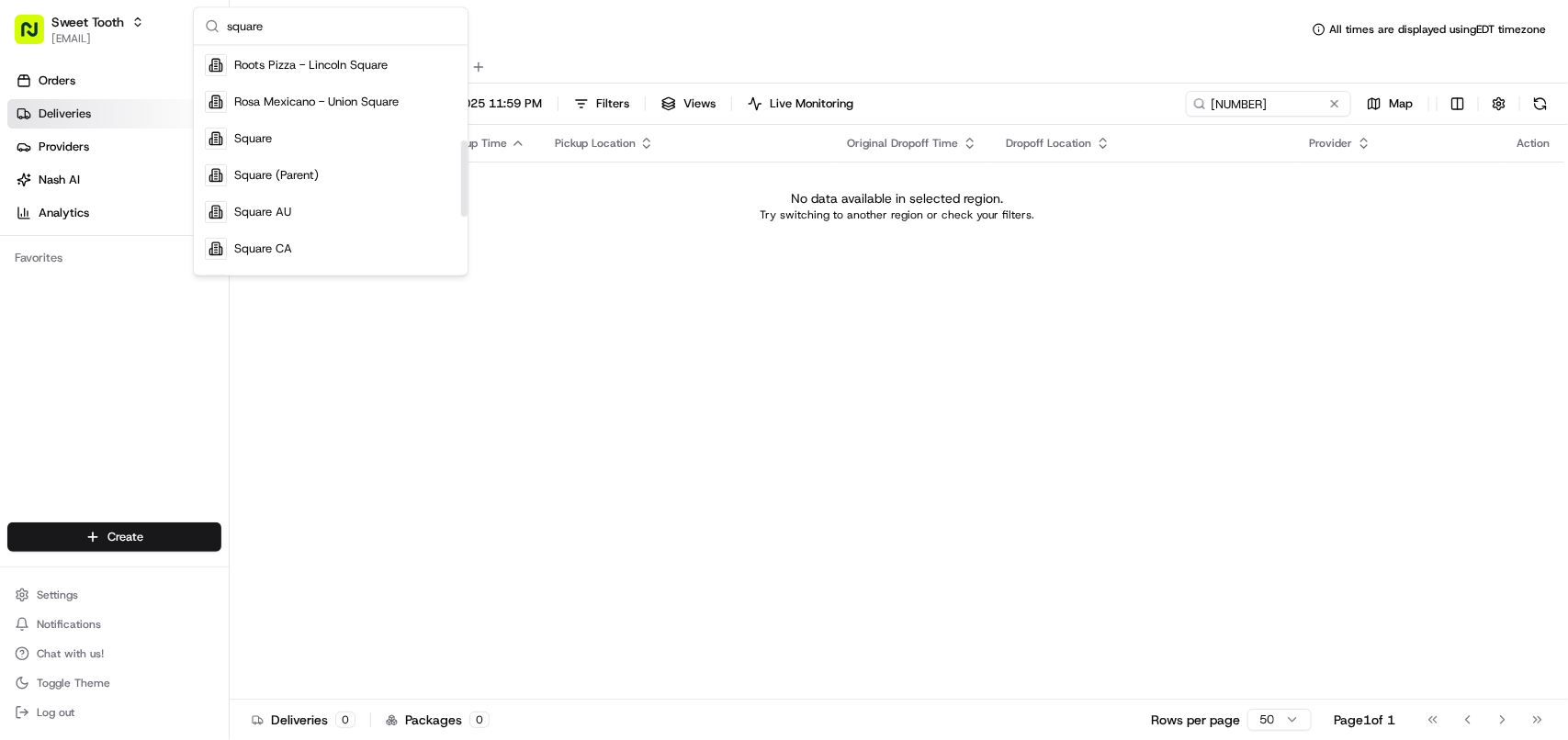 drag, startPoint x: 465, startPoint y: 97, endPoint x: 453, endPoint y: 193, distance: 96.74709 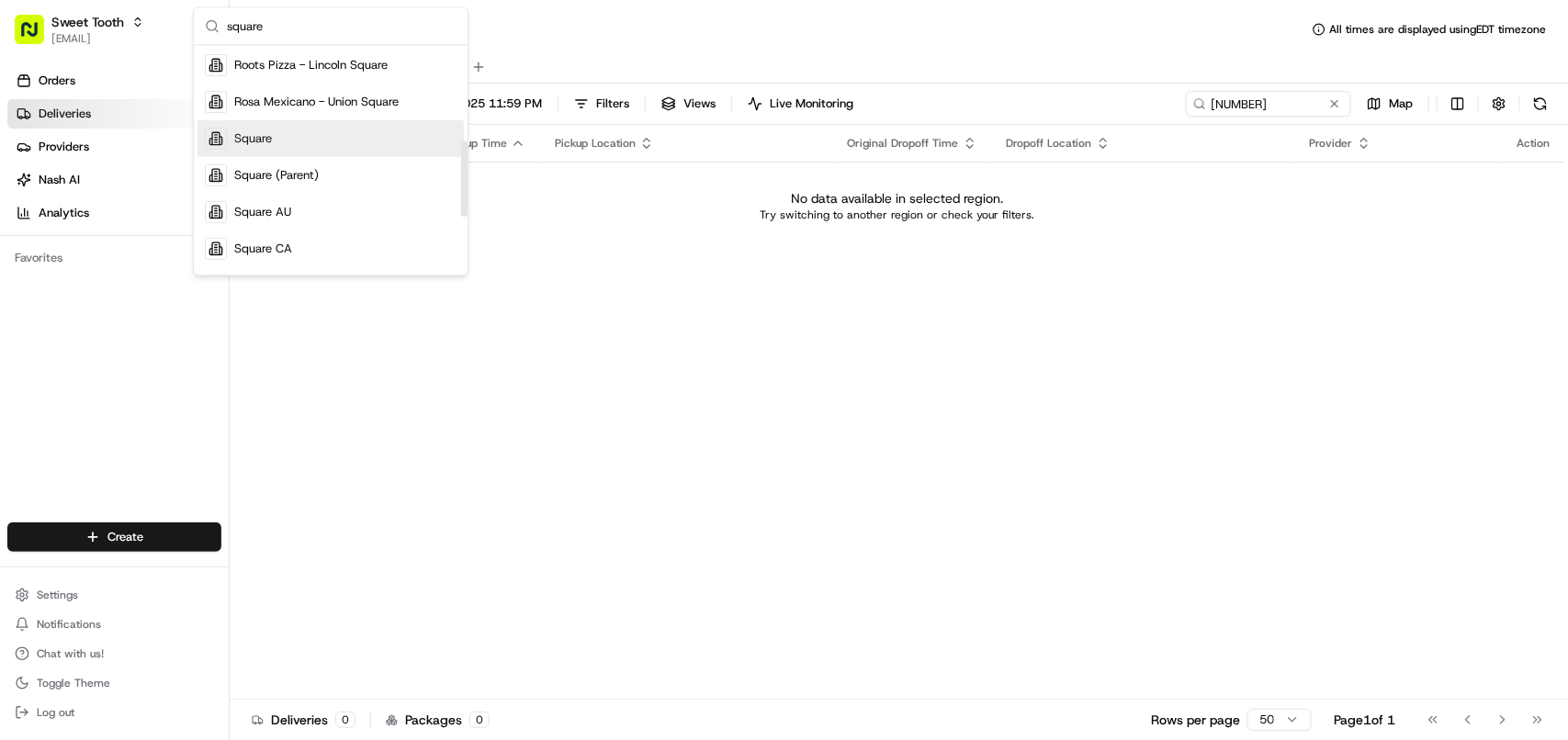 click on "Square" at bounding box center [331, 139] 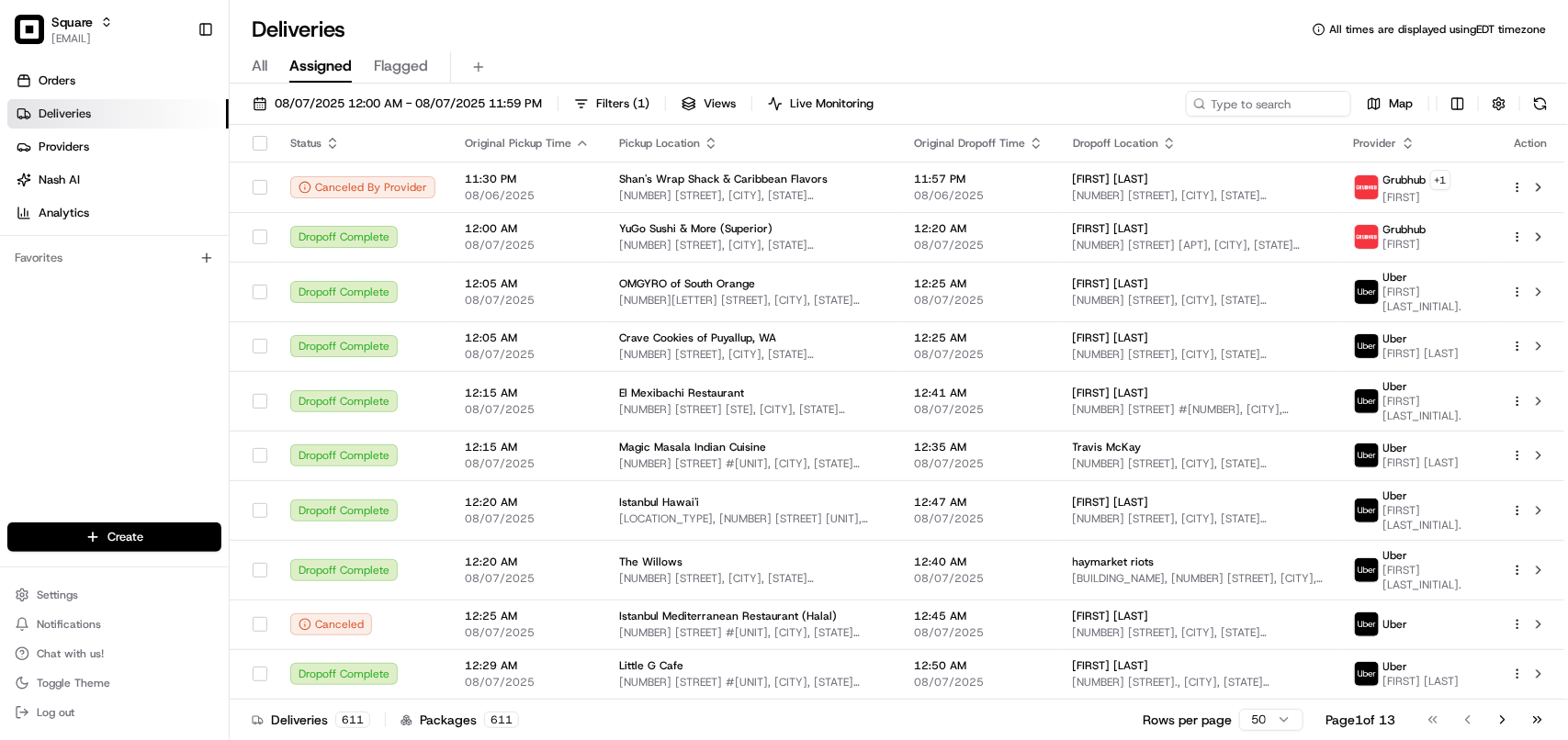 click on "08/07/2025 12:00 AM - 08/07/2025 11:59 PM Filters ( 1 ) Views Live Monitoring Map" at bounding box center [898, 107] 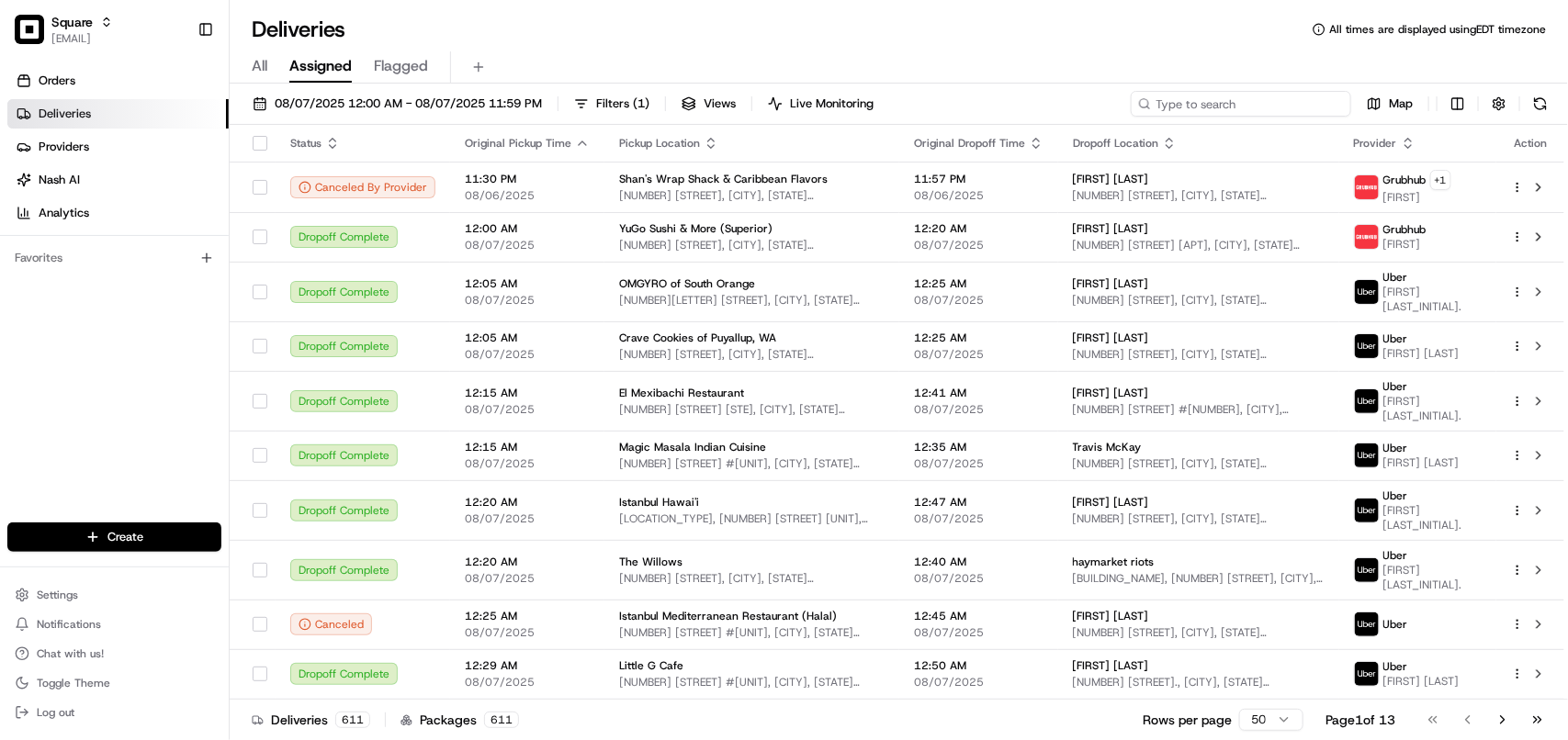 click at bounding box center [1241, 104] 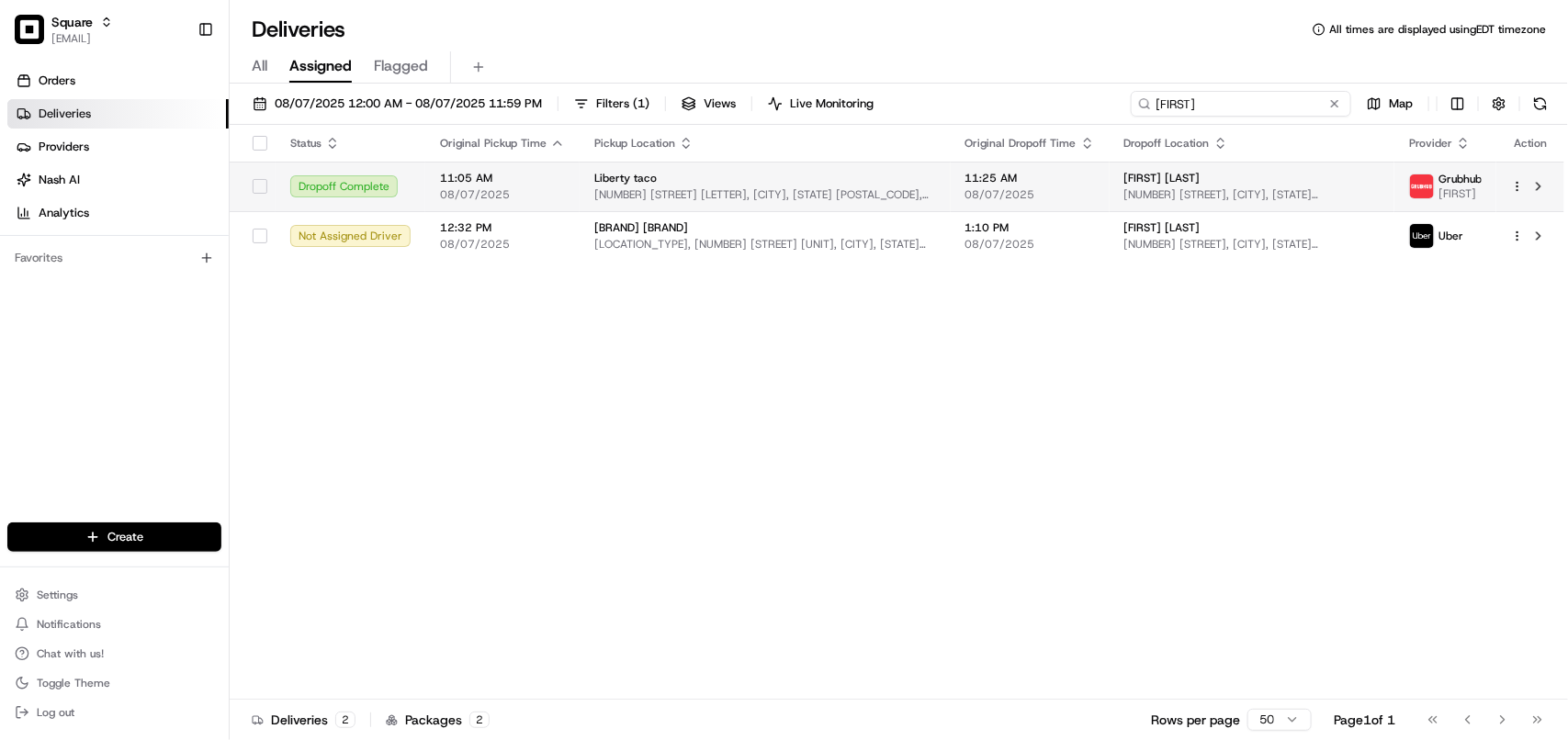 type on "Kellie" 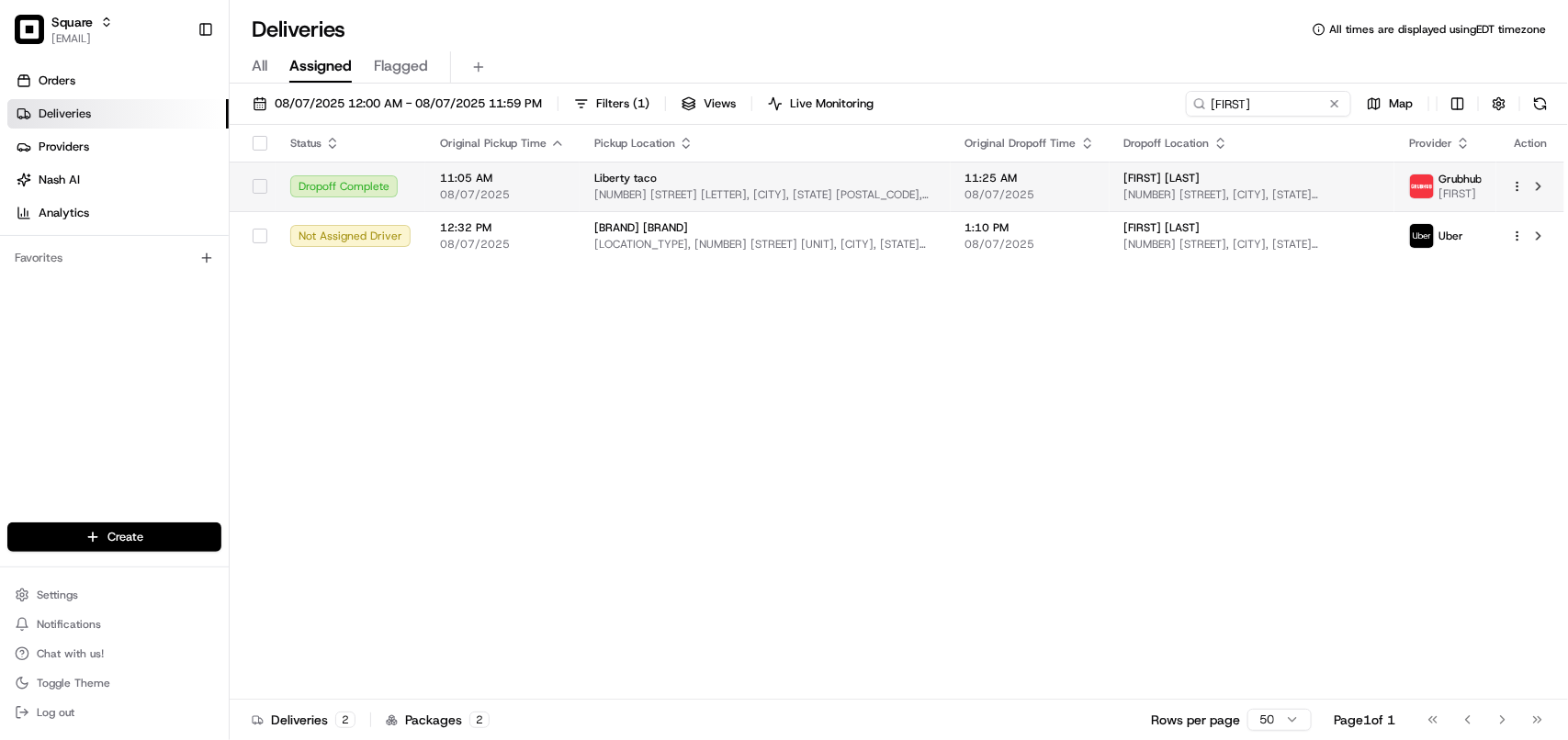 click on "Kellie Taormina 4122 Richmond Ave., Houston, TX 77027, USA" at bounding box center (1252, 186) 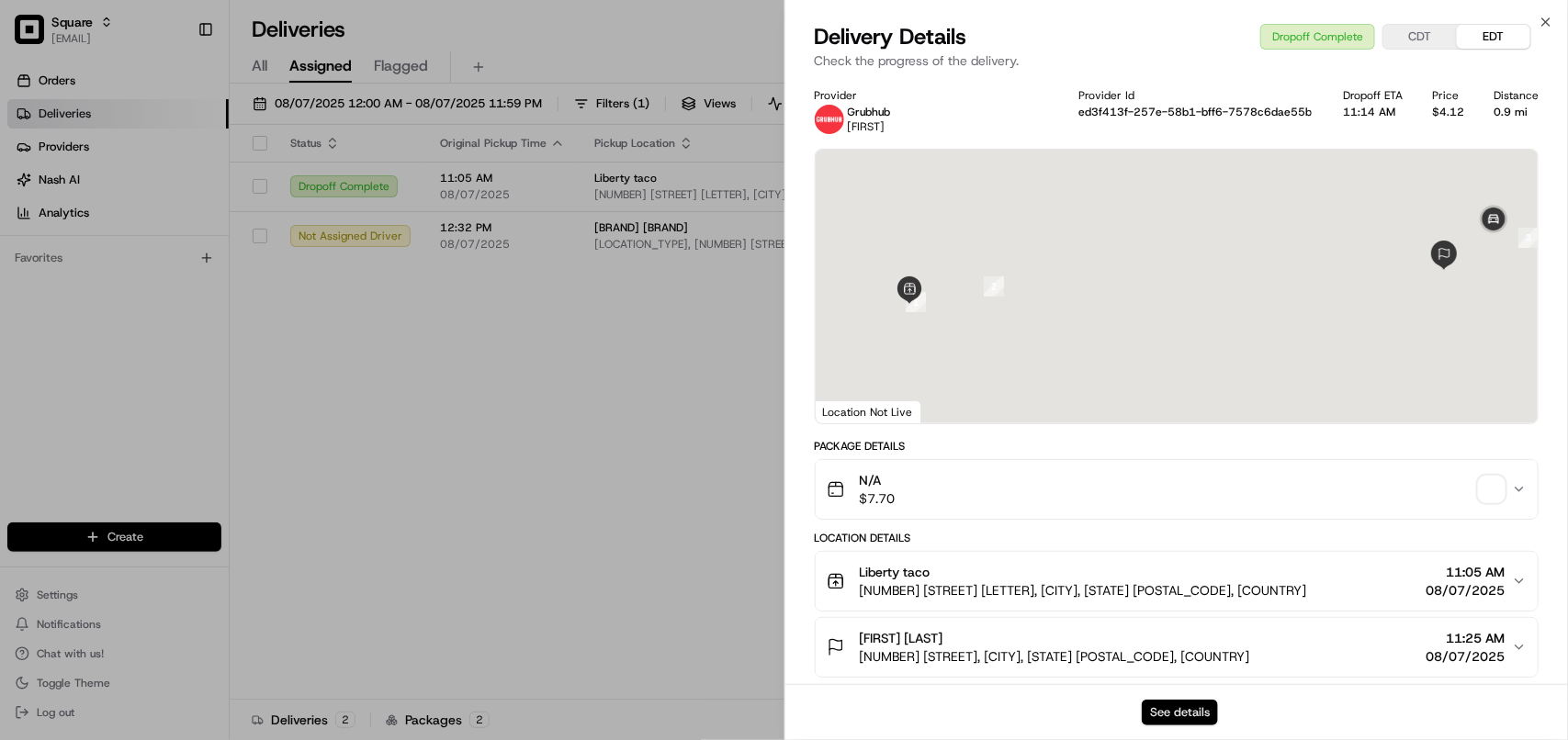 click on "See details" at bounding box center (1179, 712) 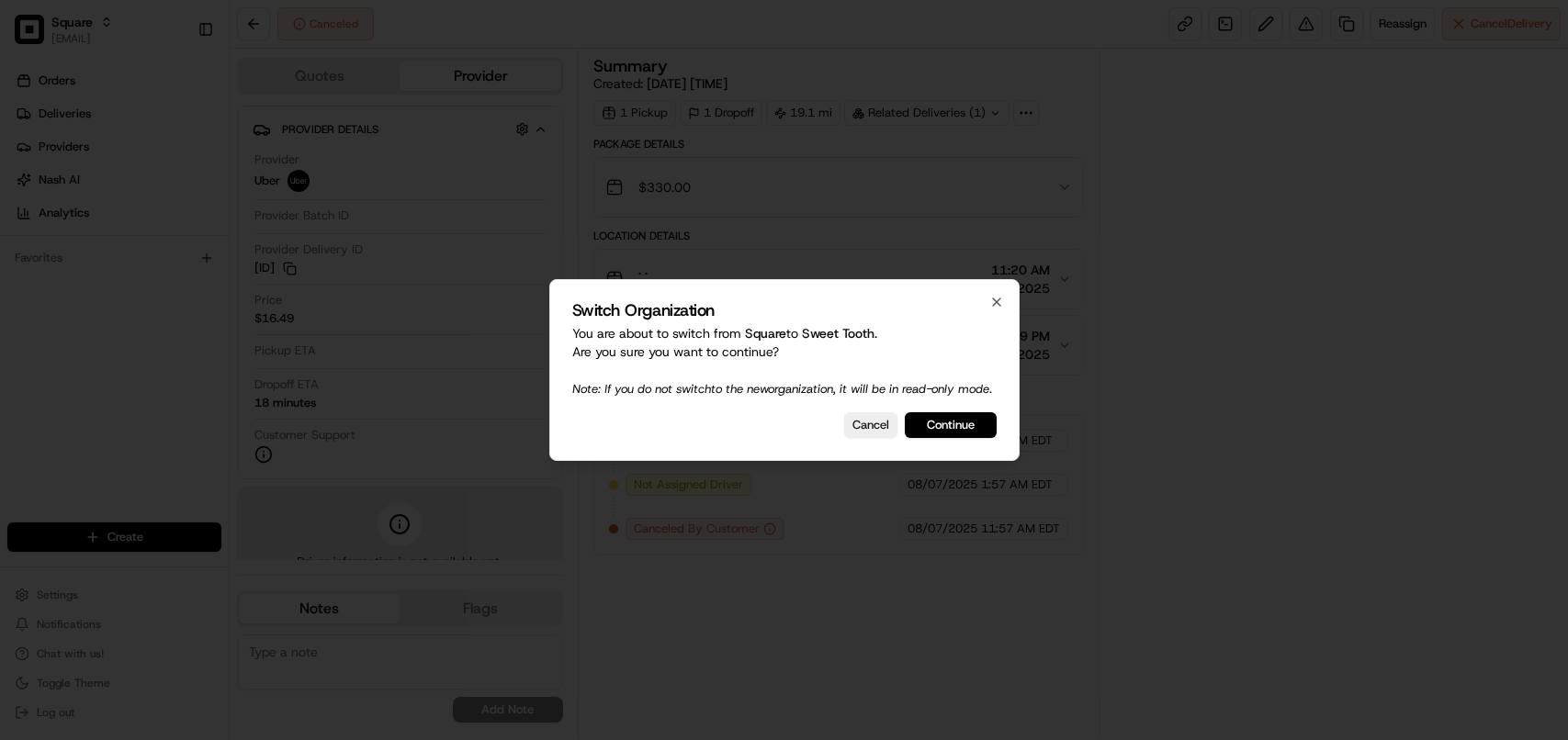 scroll, scrollTop: 0, scrollLeft: 0, axis: both 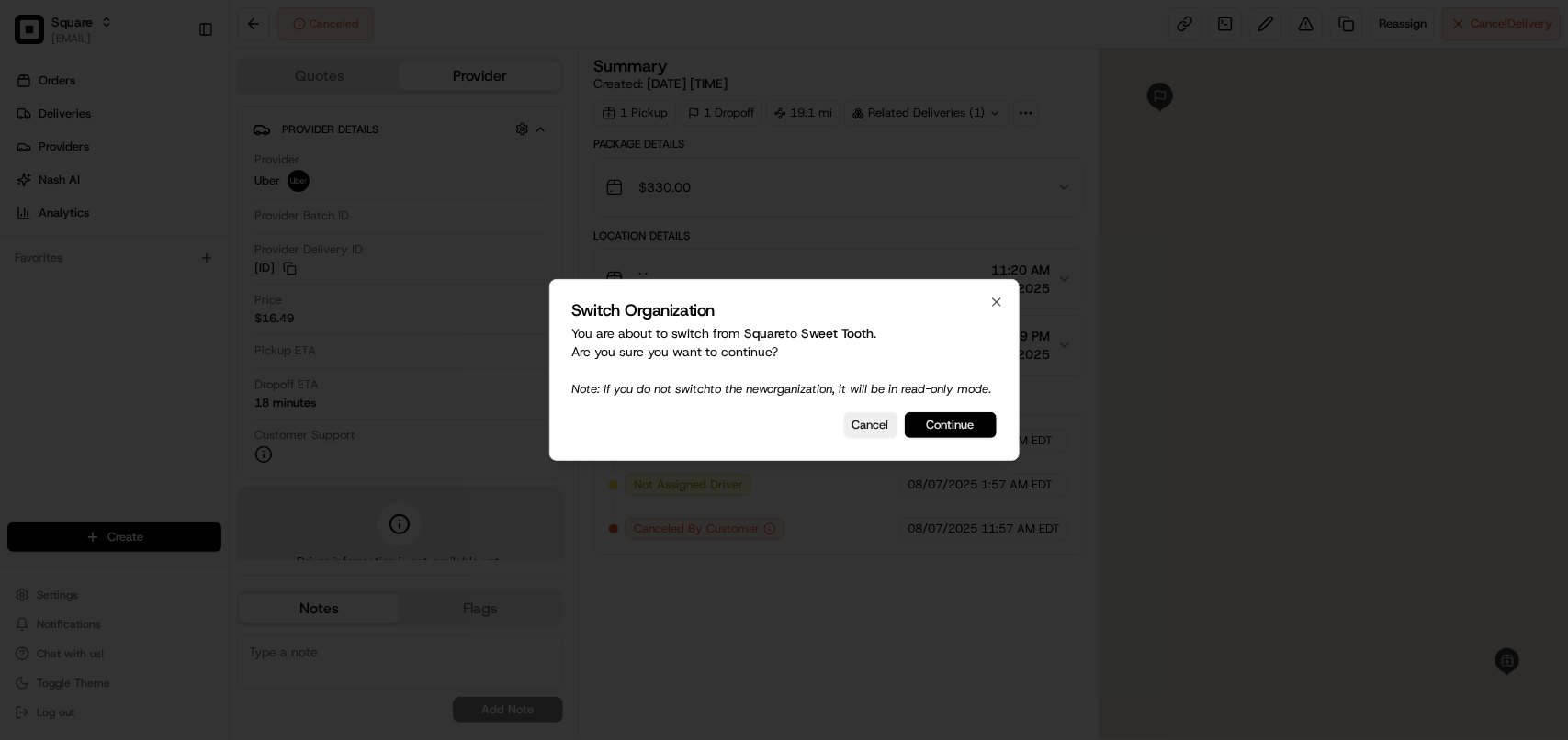 click on "Continue" at bounding box center (951, 425) 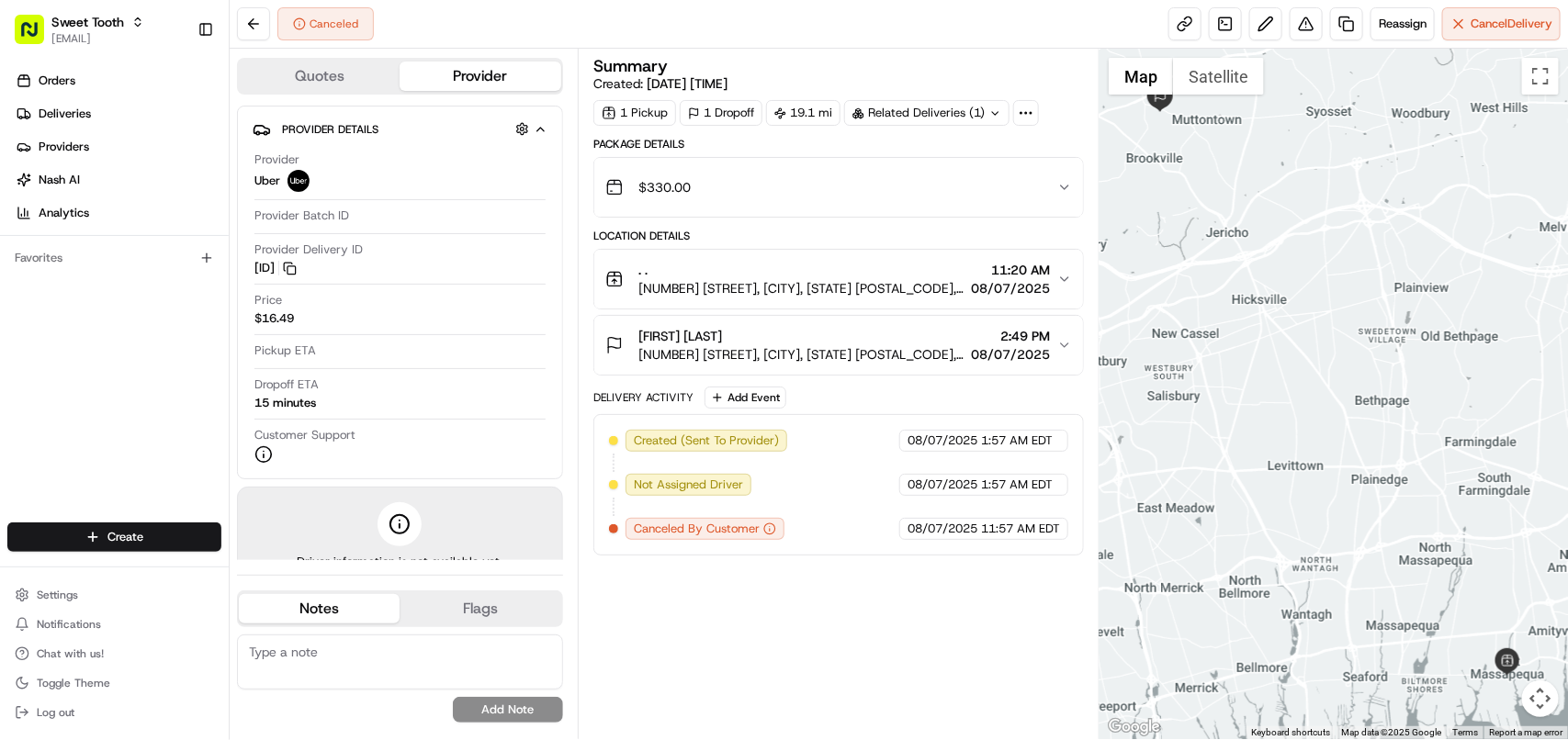 click on "Related Deliveries   (1)" at bounding box center (927, 113) 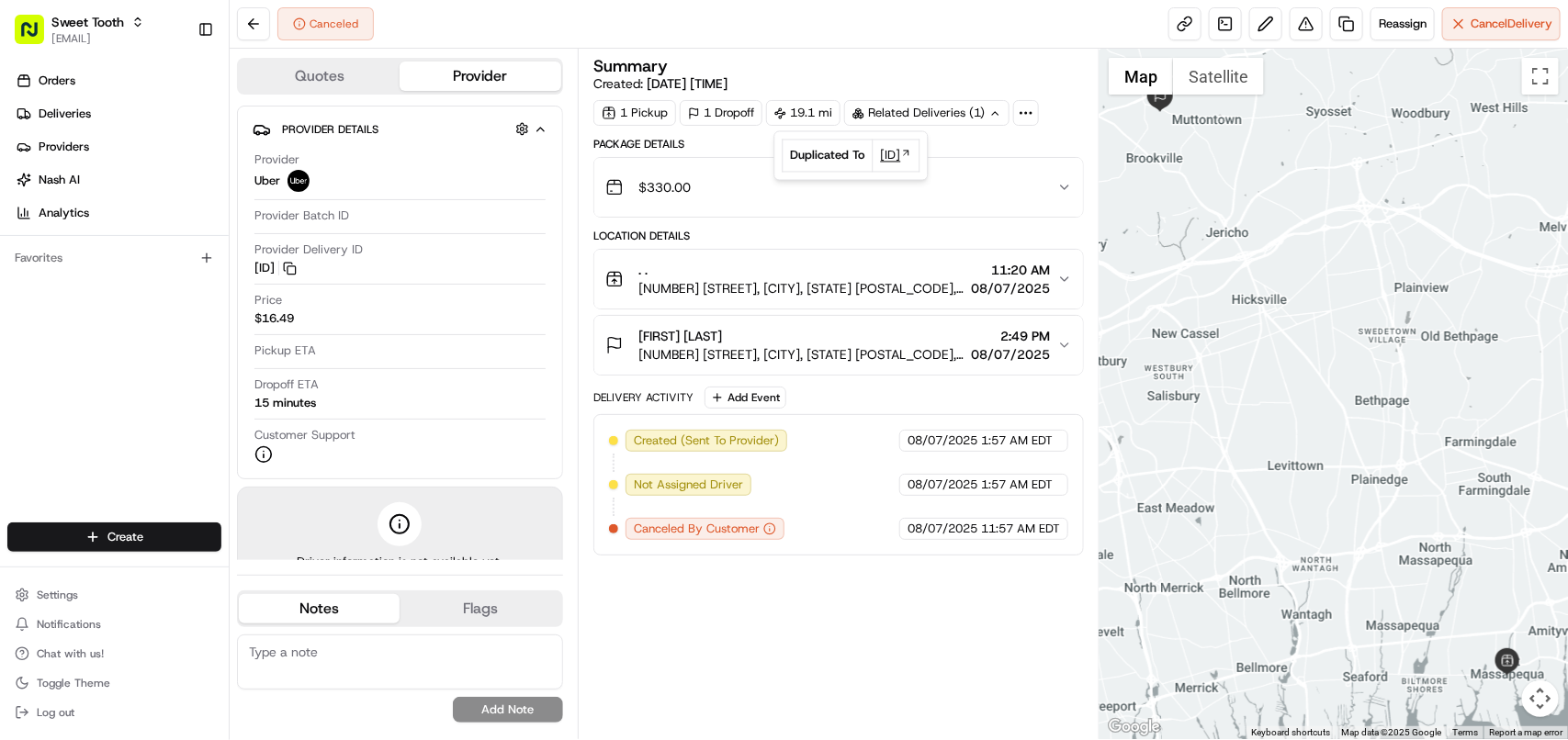 click on "job_4uyz9mGic9TYEwCVuj7Byg" at bounding box center (891, 156) 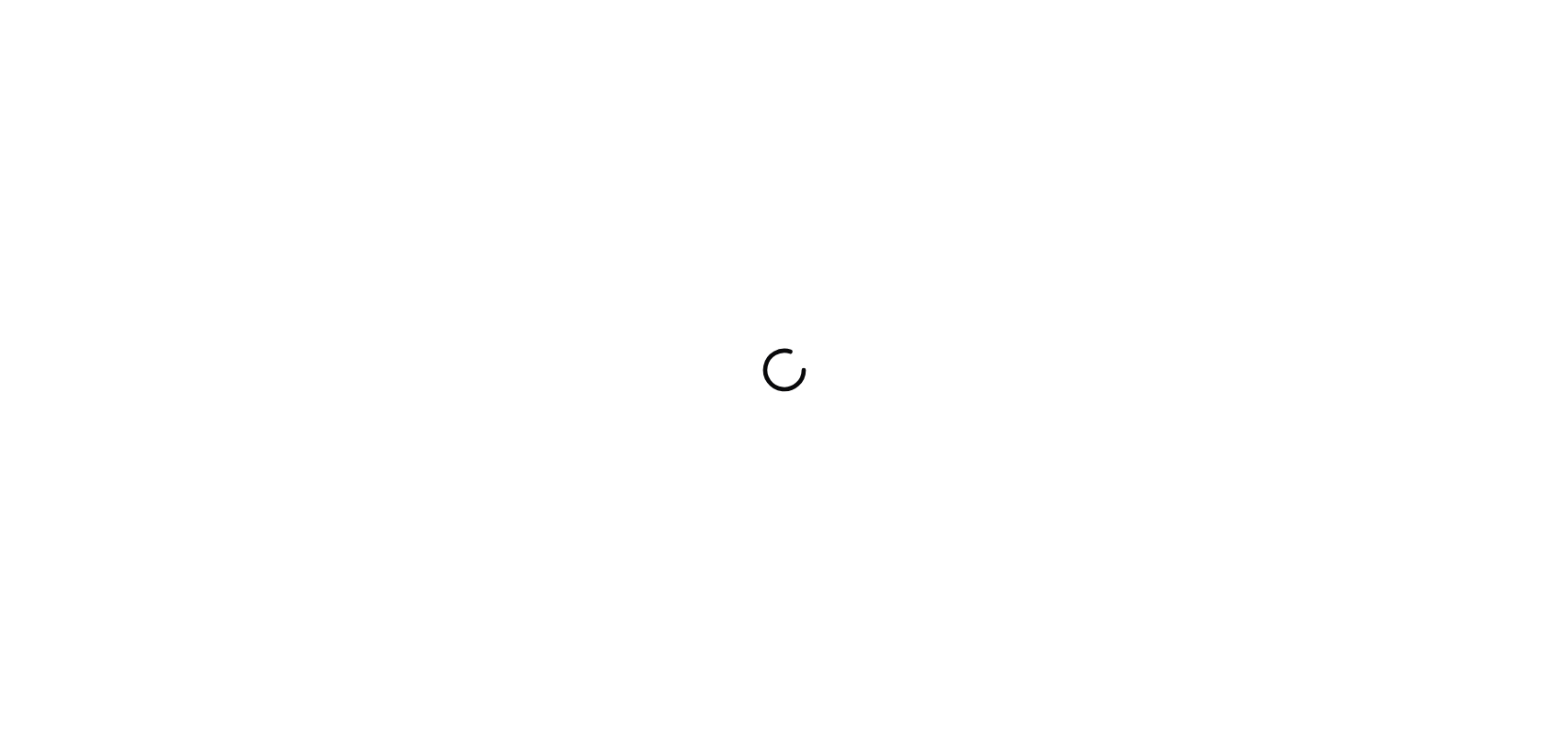 scroll, scrollTop: 0, scrollLeft: 0, axis: both 